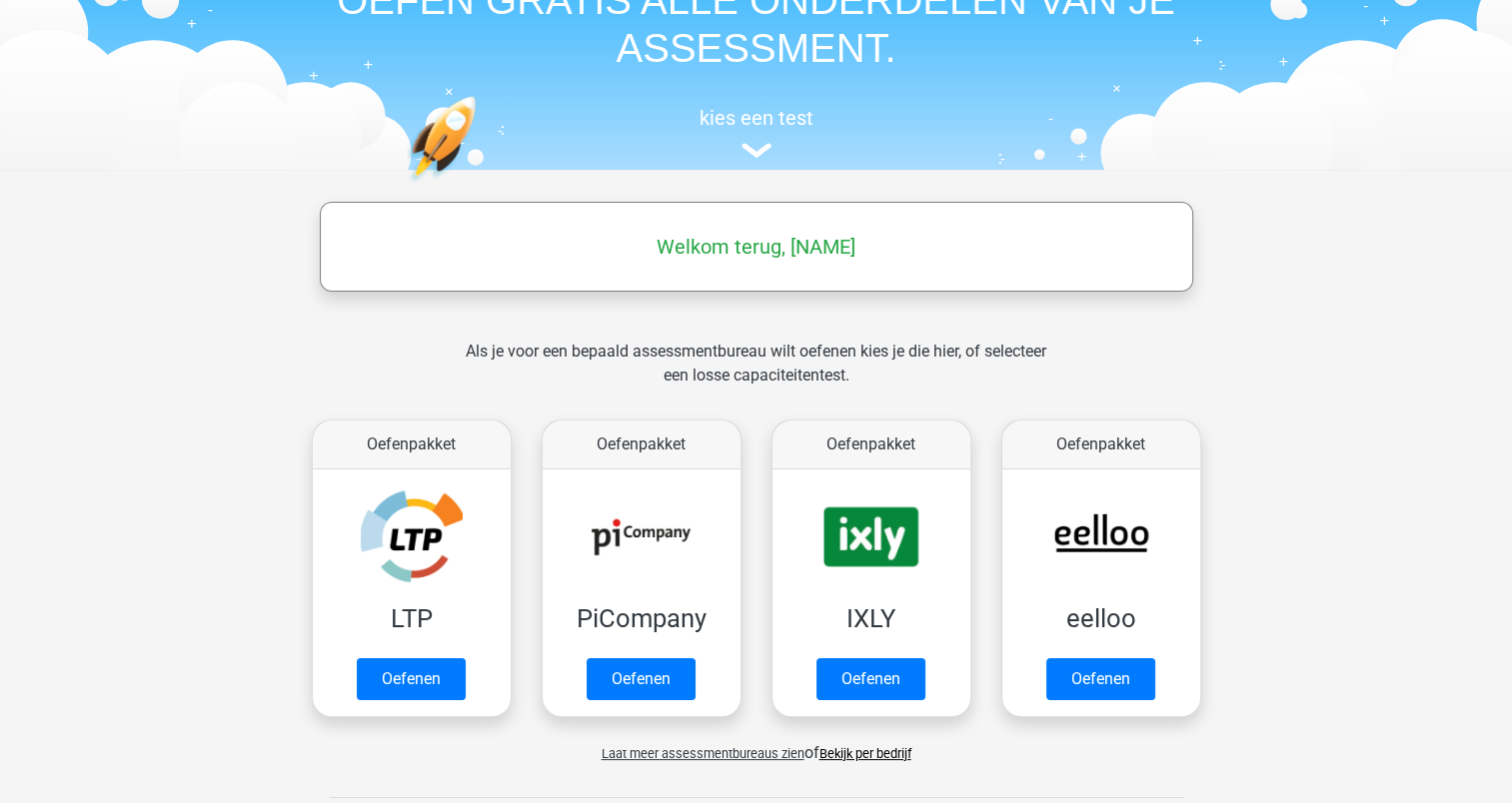 scroll, scrollTop: 300, scrollLeft: 0, axis: vertical 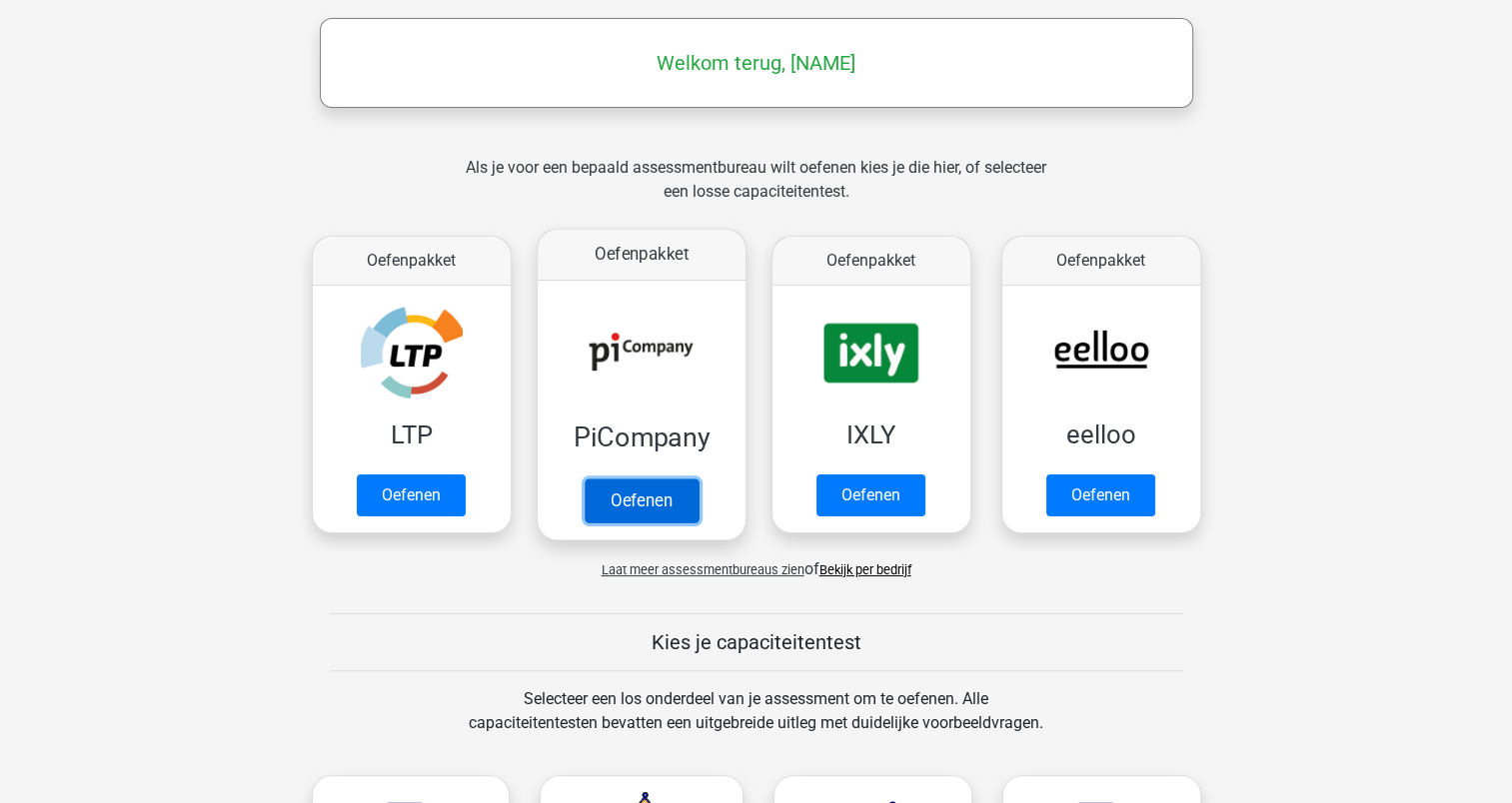 click on "Oefenen" at bounding box center [641, 500] 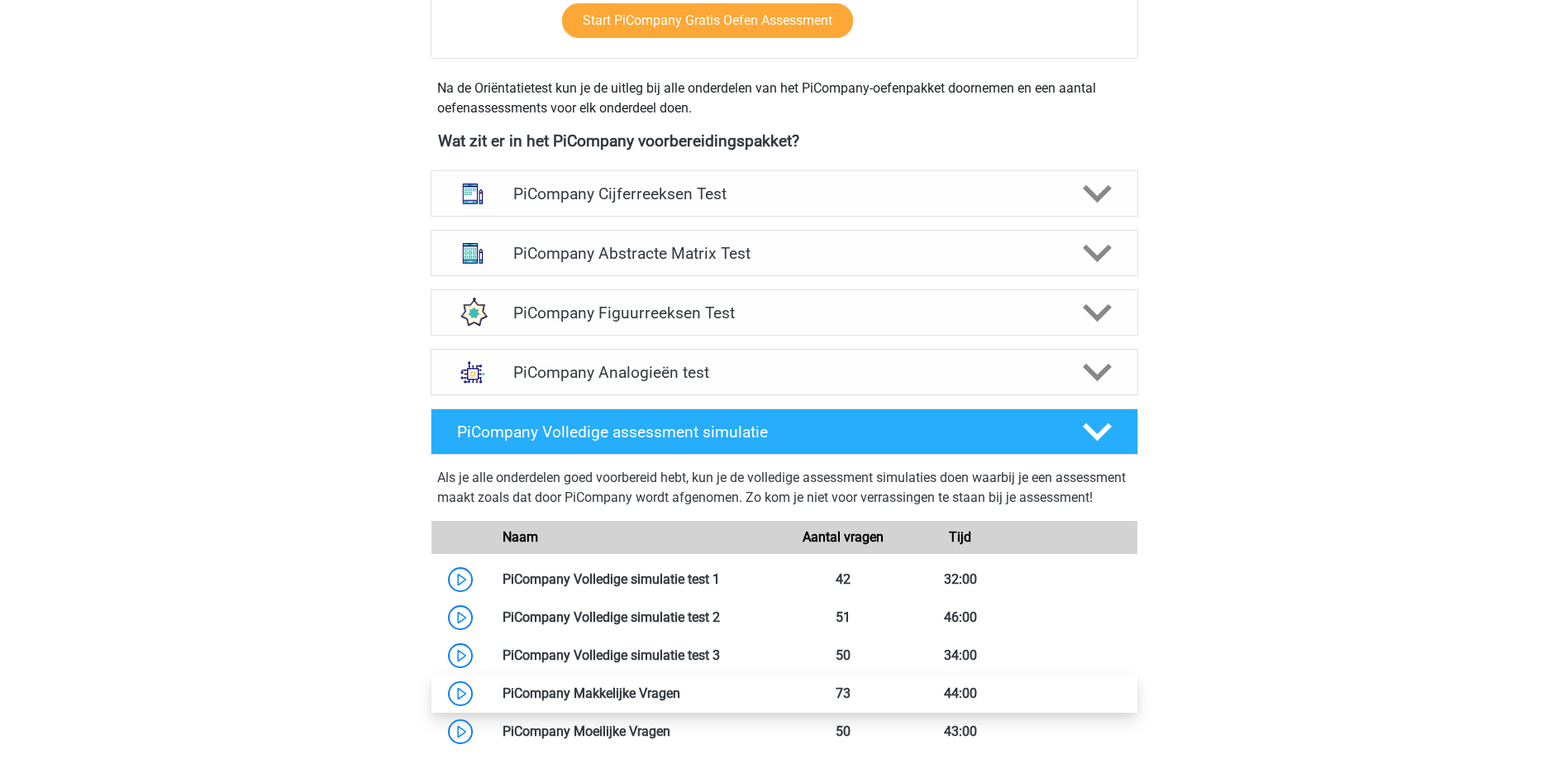 scroll, scrollTop: 248, scrollLeft: 0, axis: vertical 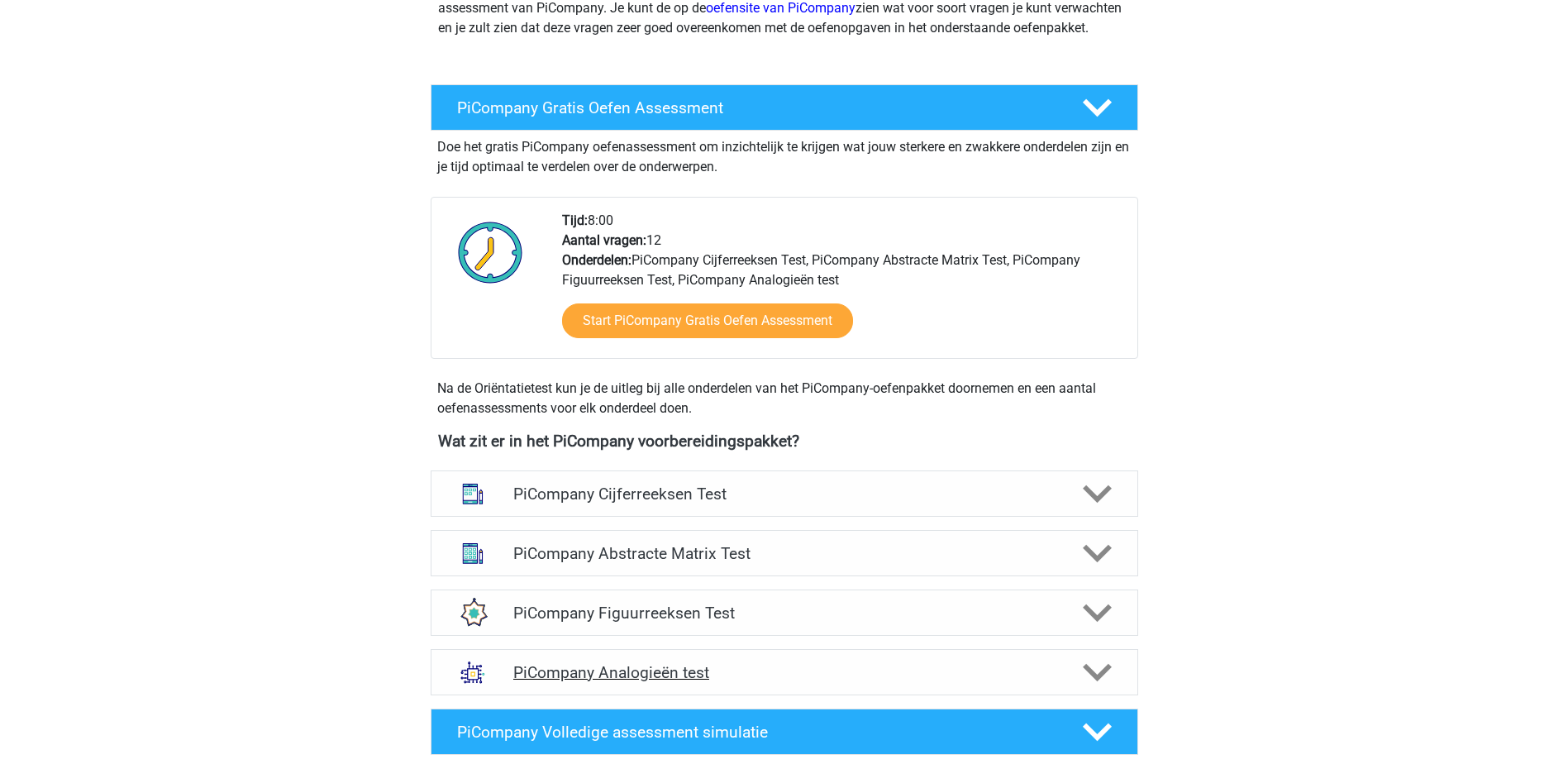 click on "PiCompany  Analogieën test" at bounding box center (784, 672) 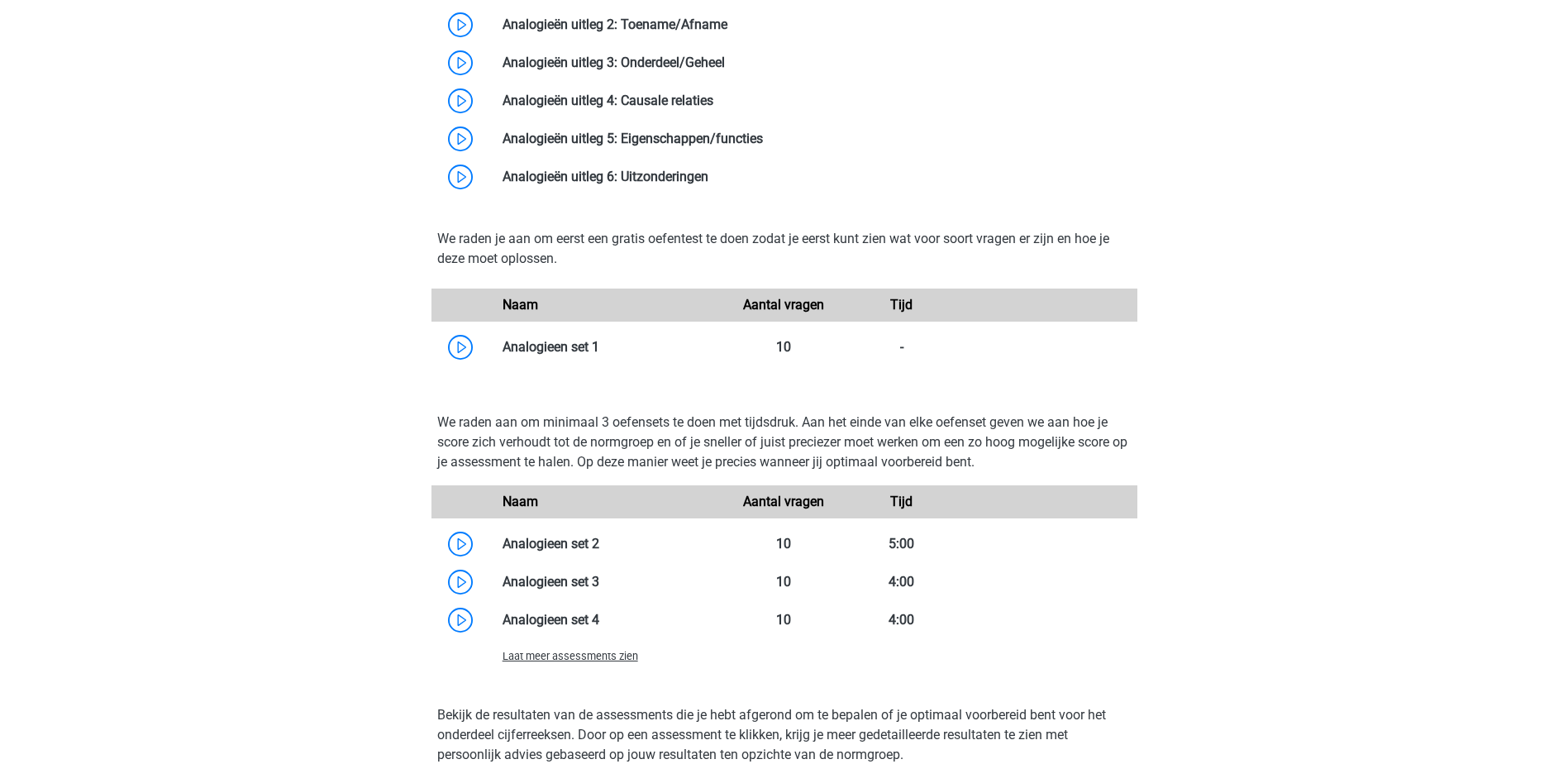 scroll, scrollTop: 1323, scrollLeft: 0, axis: vertical 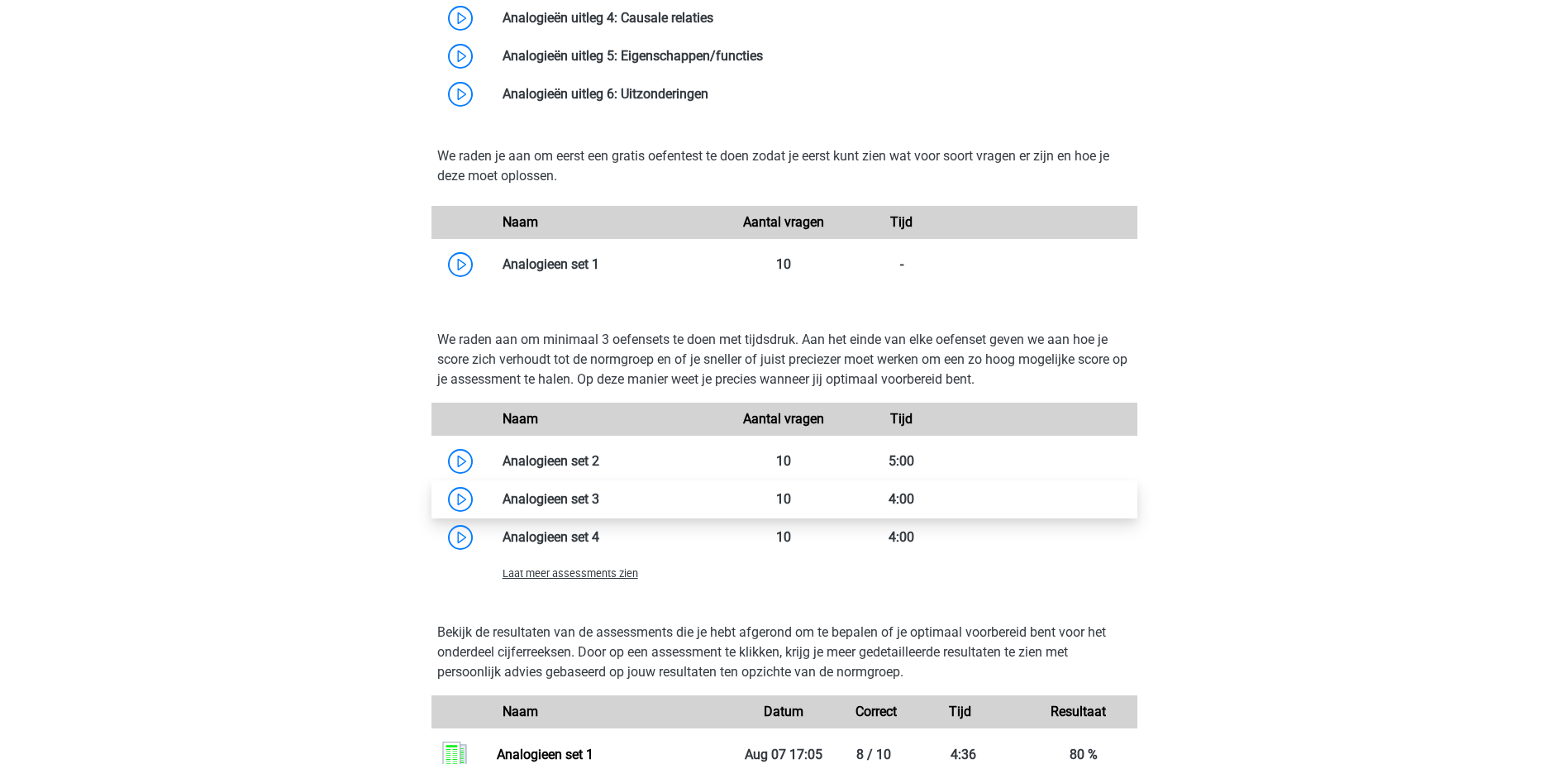 click at bounding box center [599, 499] 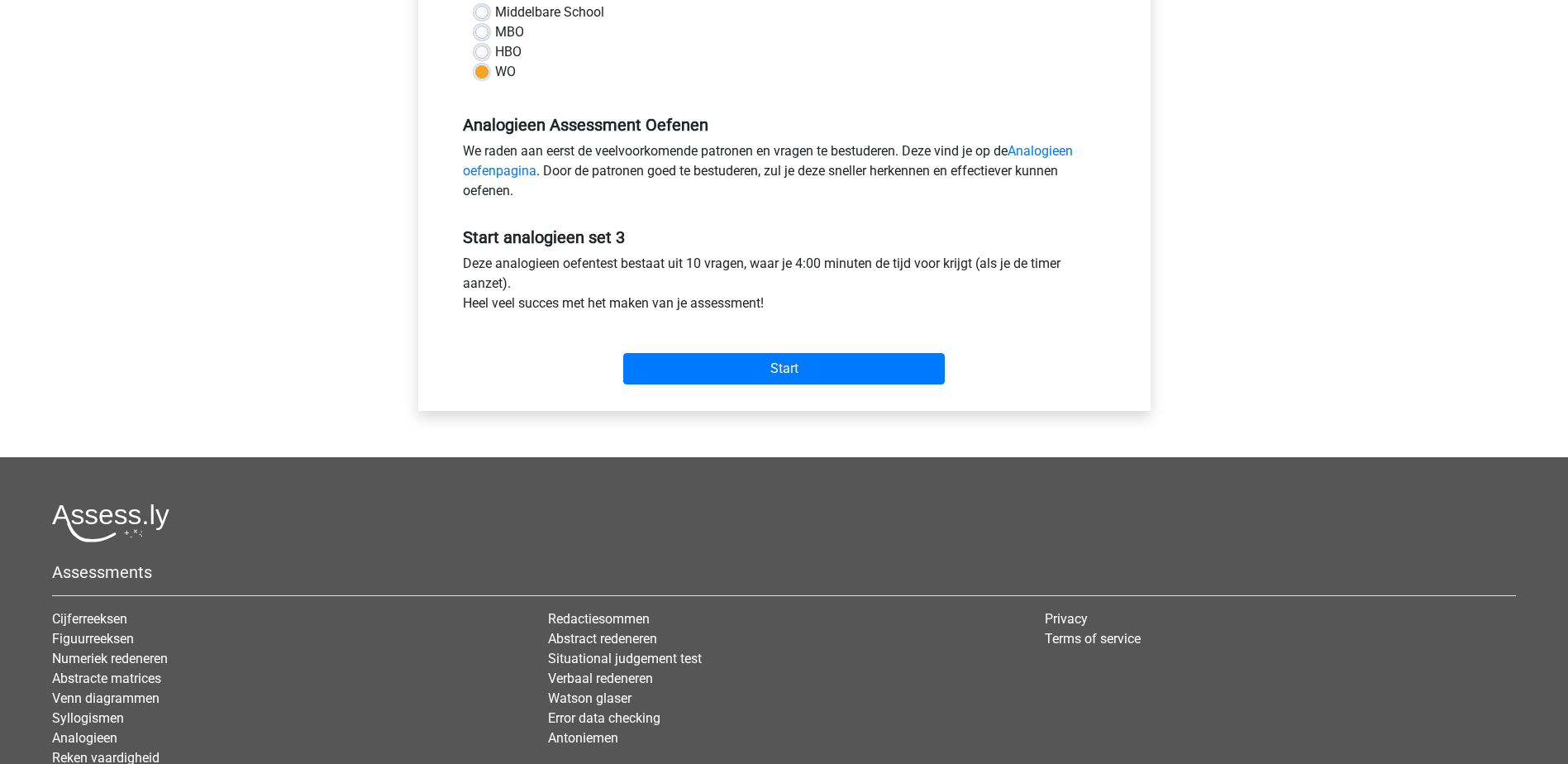 scroll, scrollTop: 413, scrollLeft: 0, axis: vertical 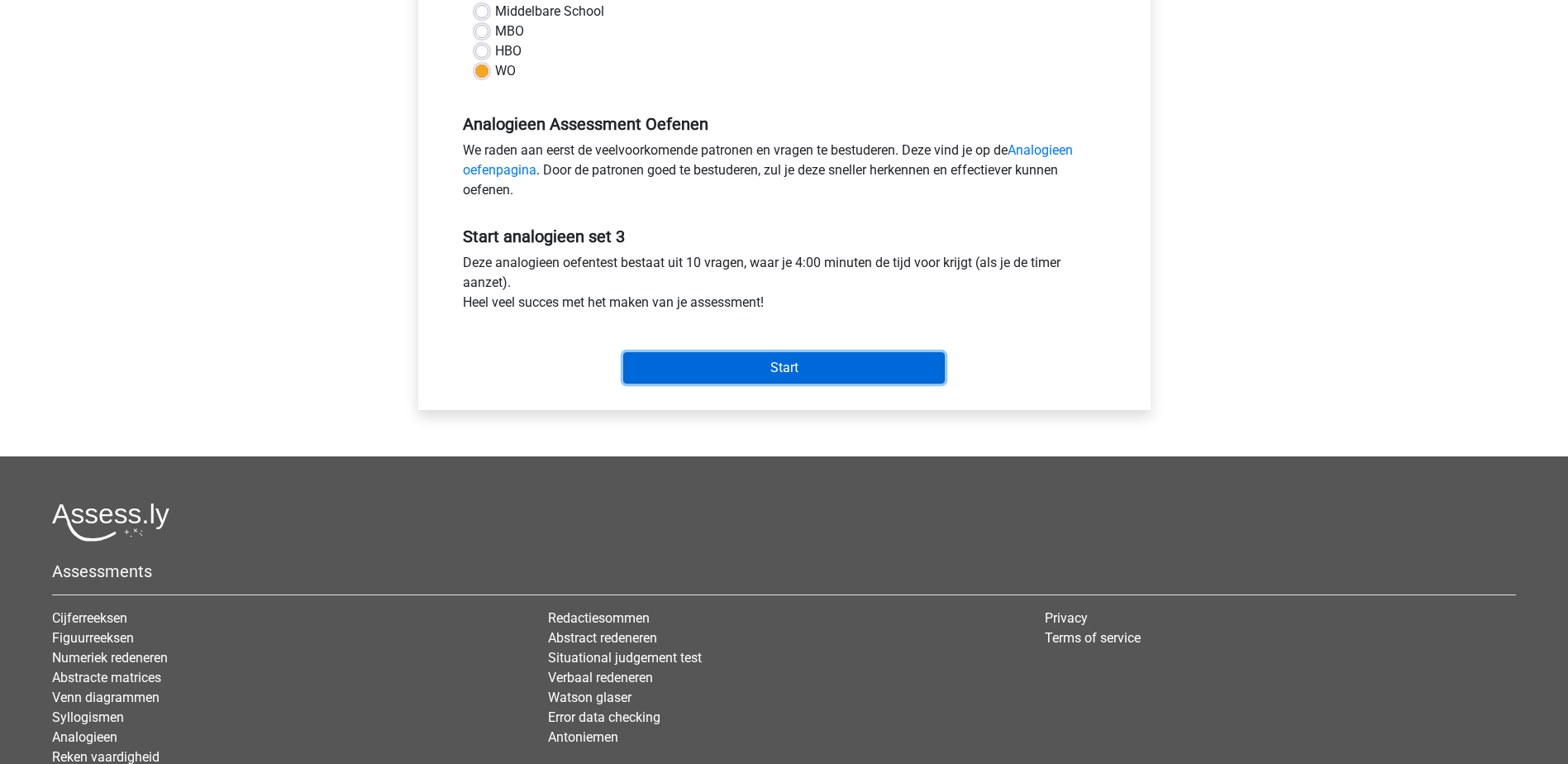 click on "Start" at bounding box center [784, 368] 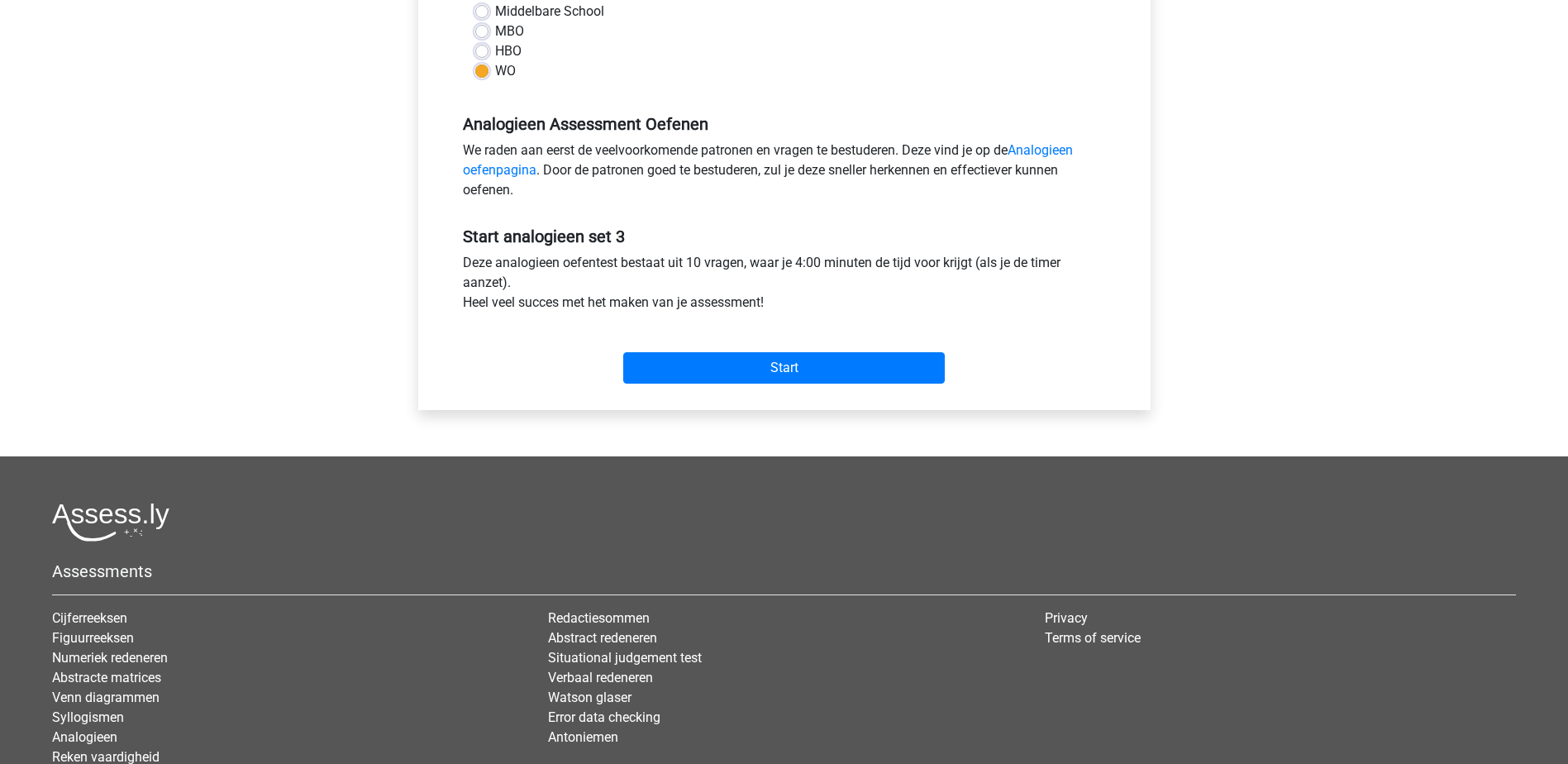 scroll, scrollTop: 0, scrollLeft: 0, axis: both 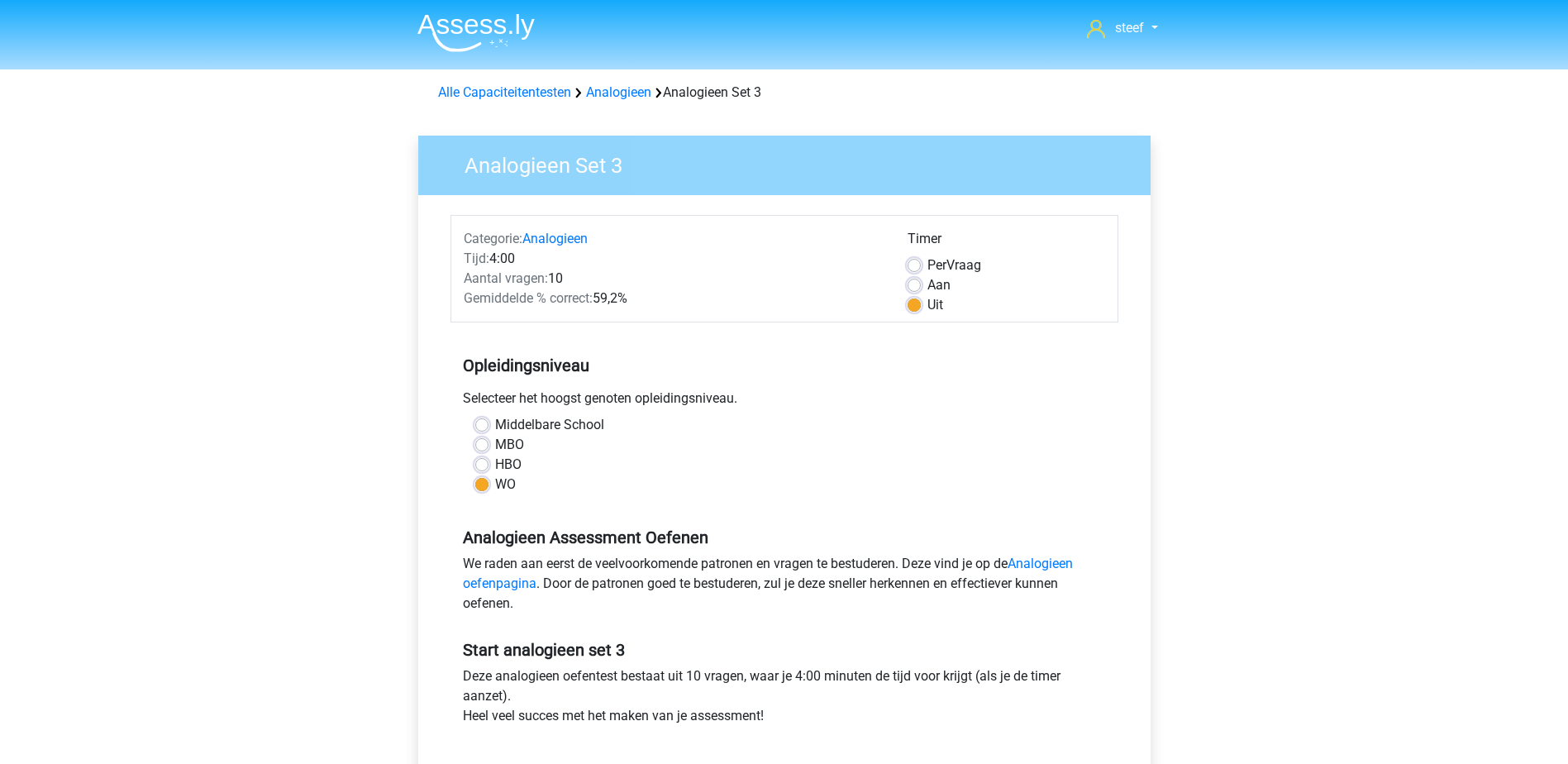click on "Aan" at bounding box center [939, 285] 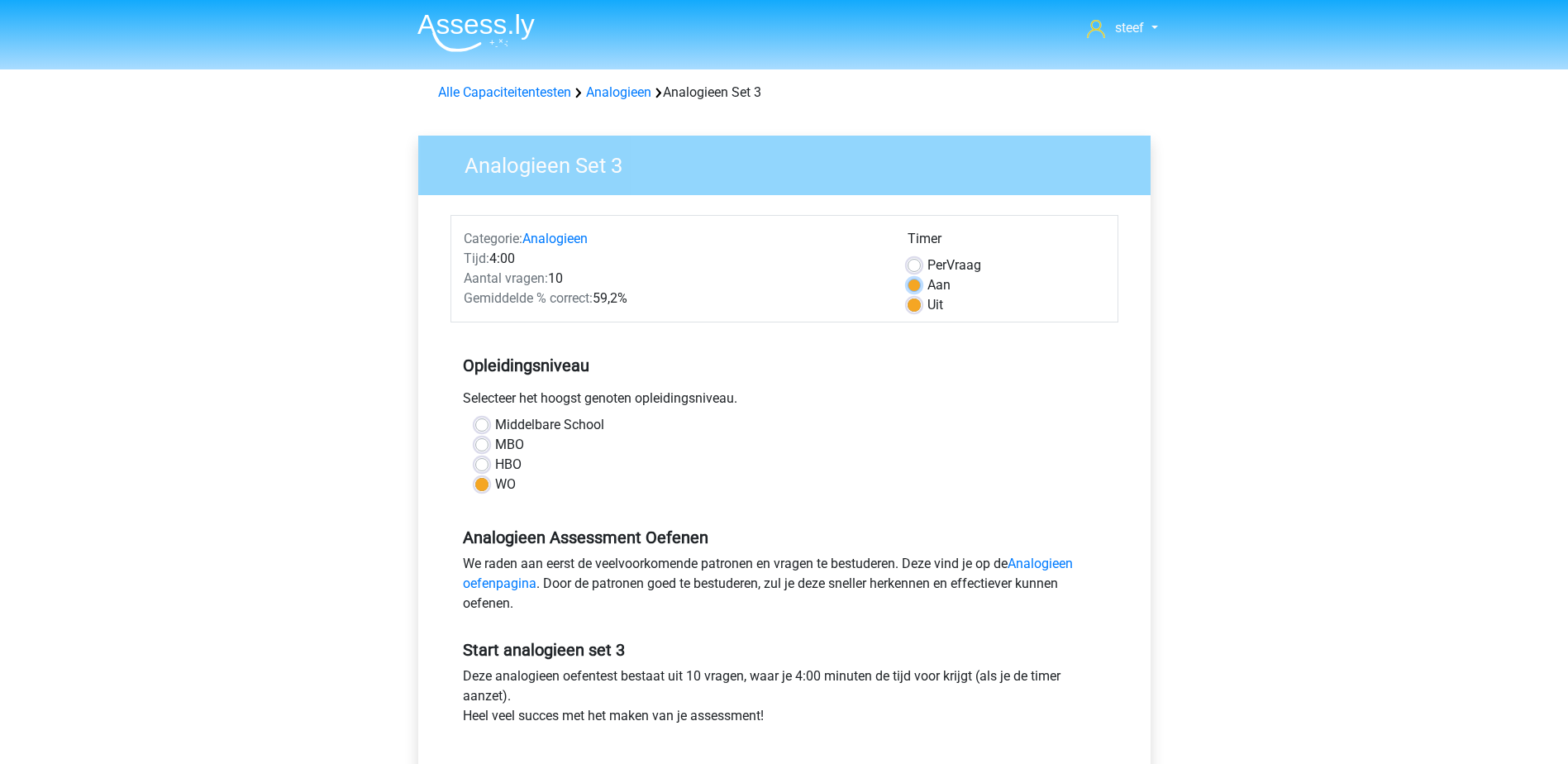 click on "Aan" at bounding box center (914, 284) 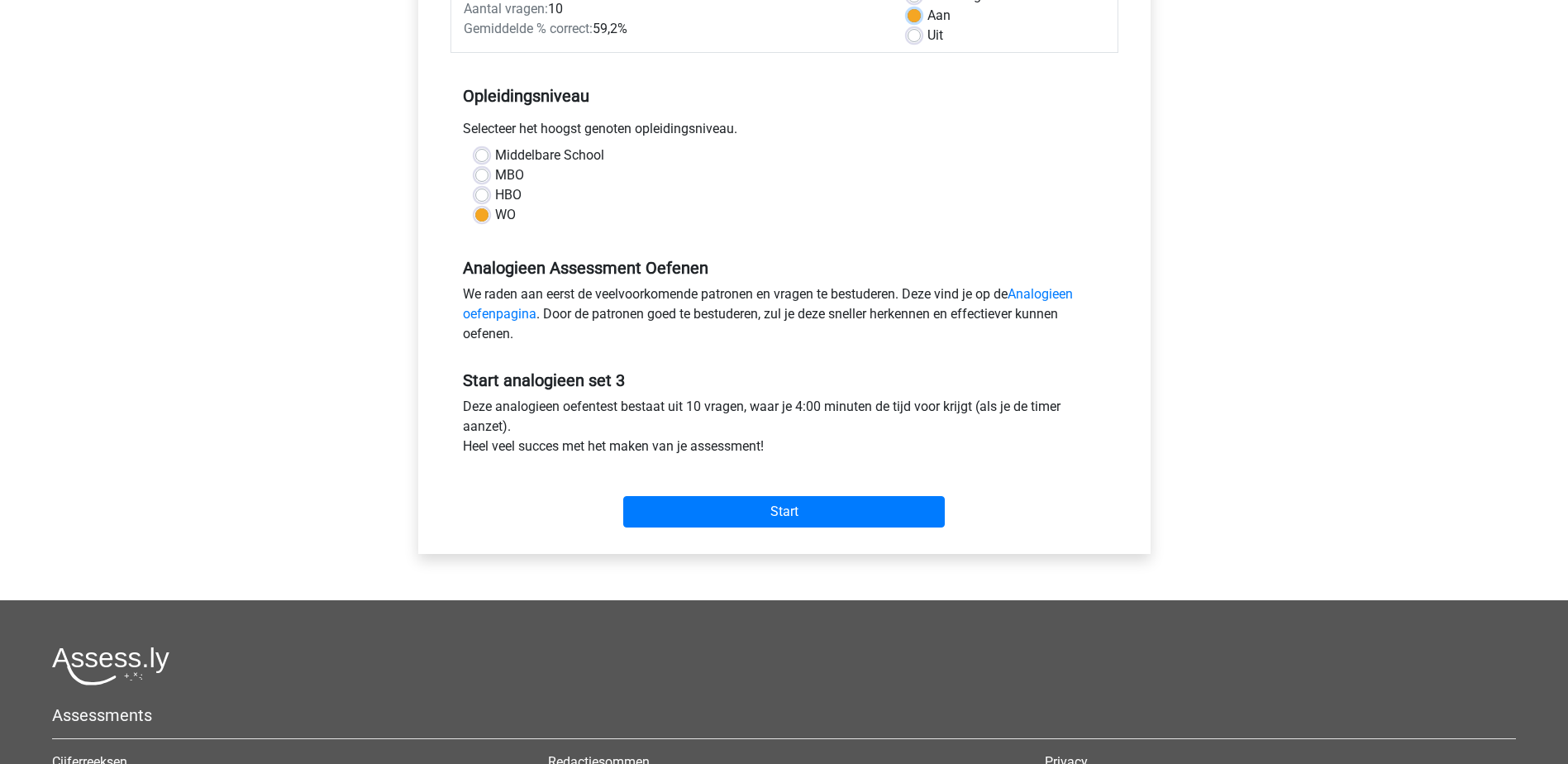 scroll, scrollTop: 331, scrollLeft: 0, axis: vertical 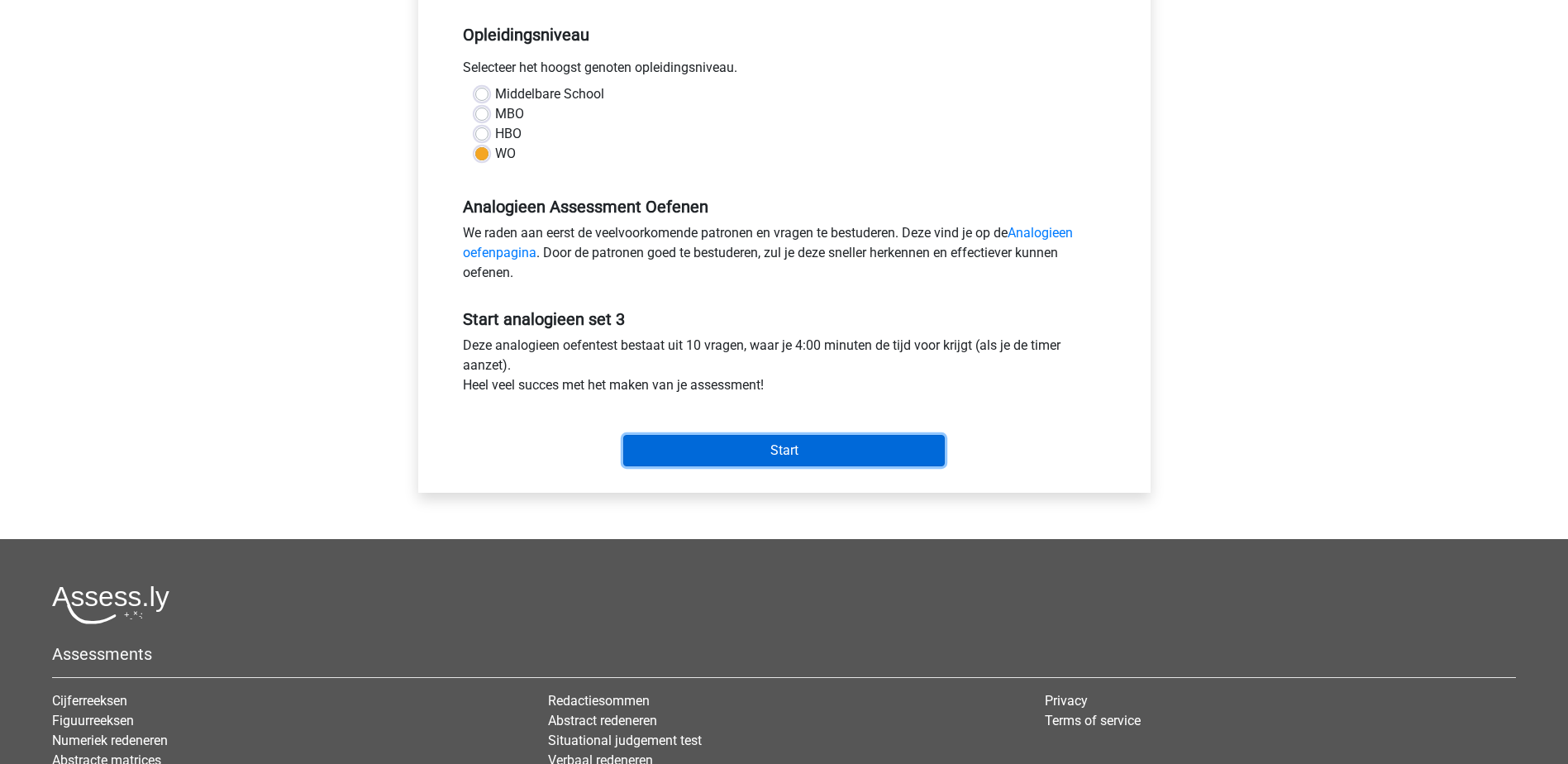 click on "Start" at bounding box center (784, 451) 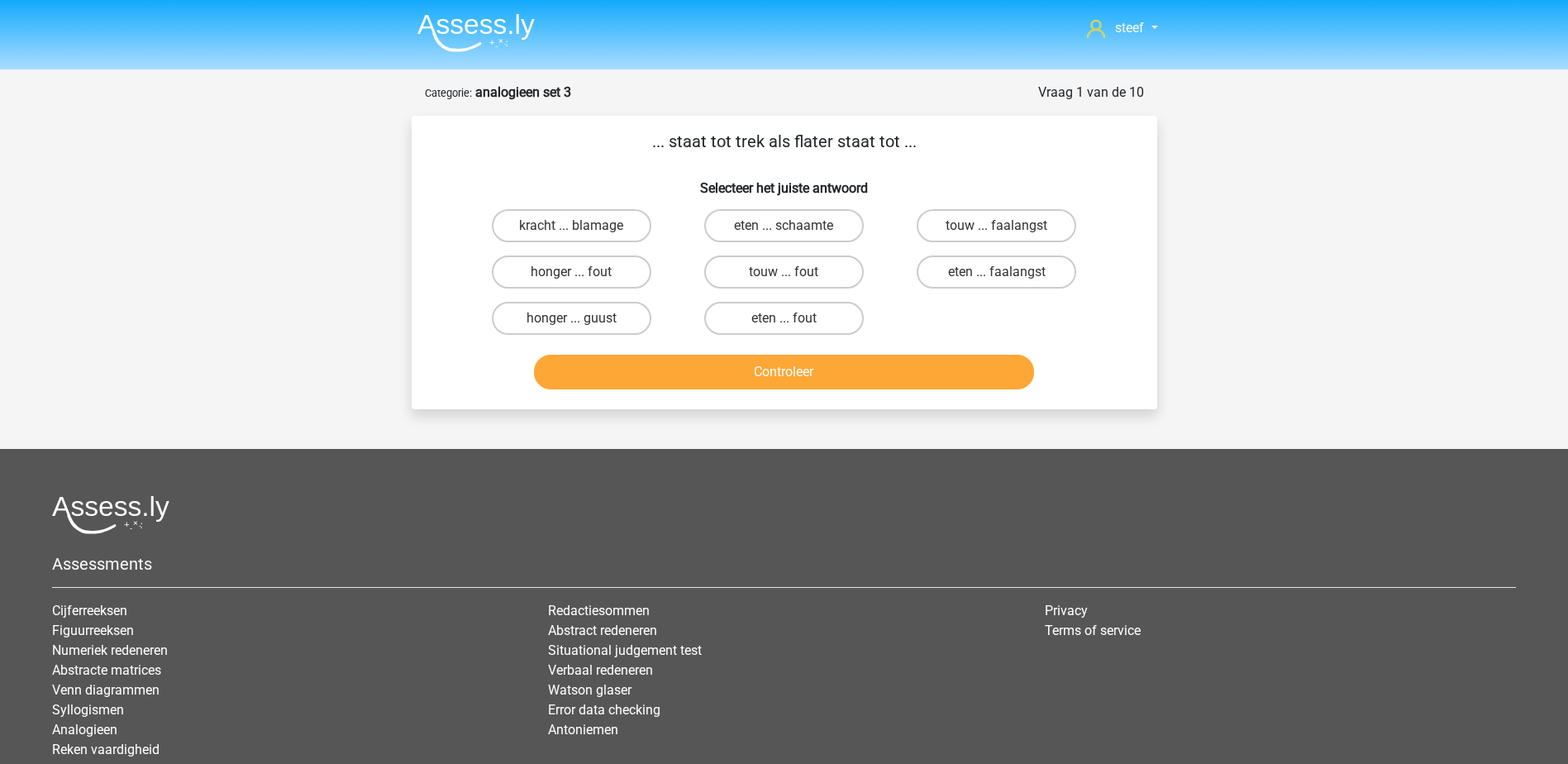 scroll, scrollTop: 0, scrollLeft: 0, axis: both 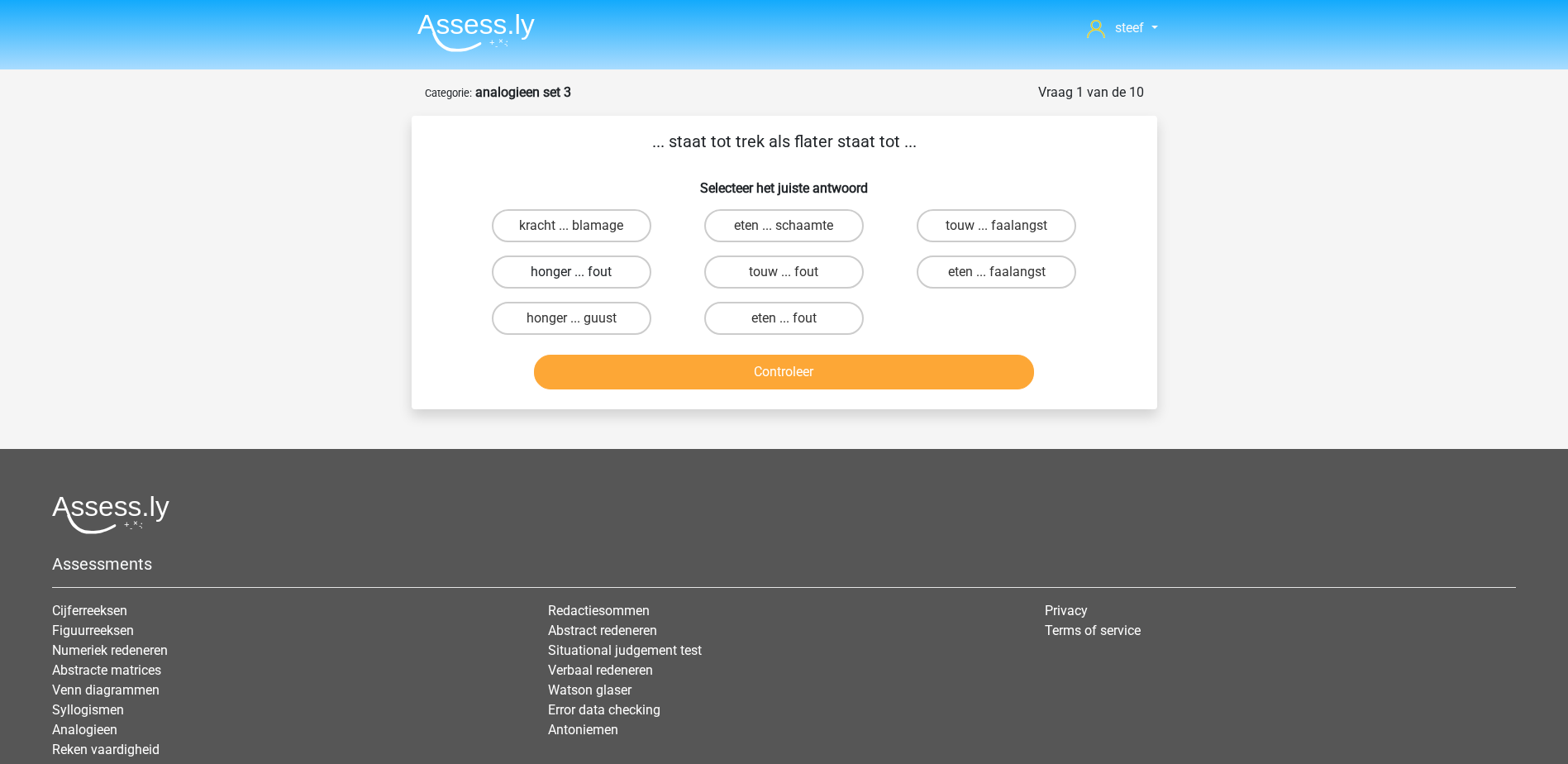 click on "honger ... fout" at bounding box center (571, 272) 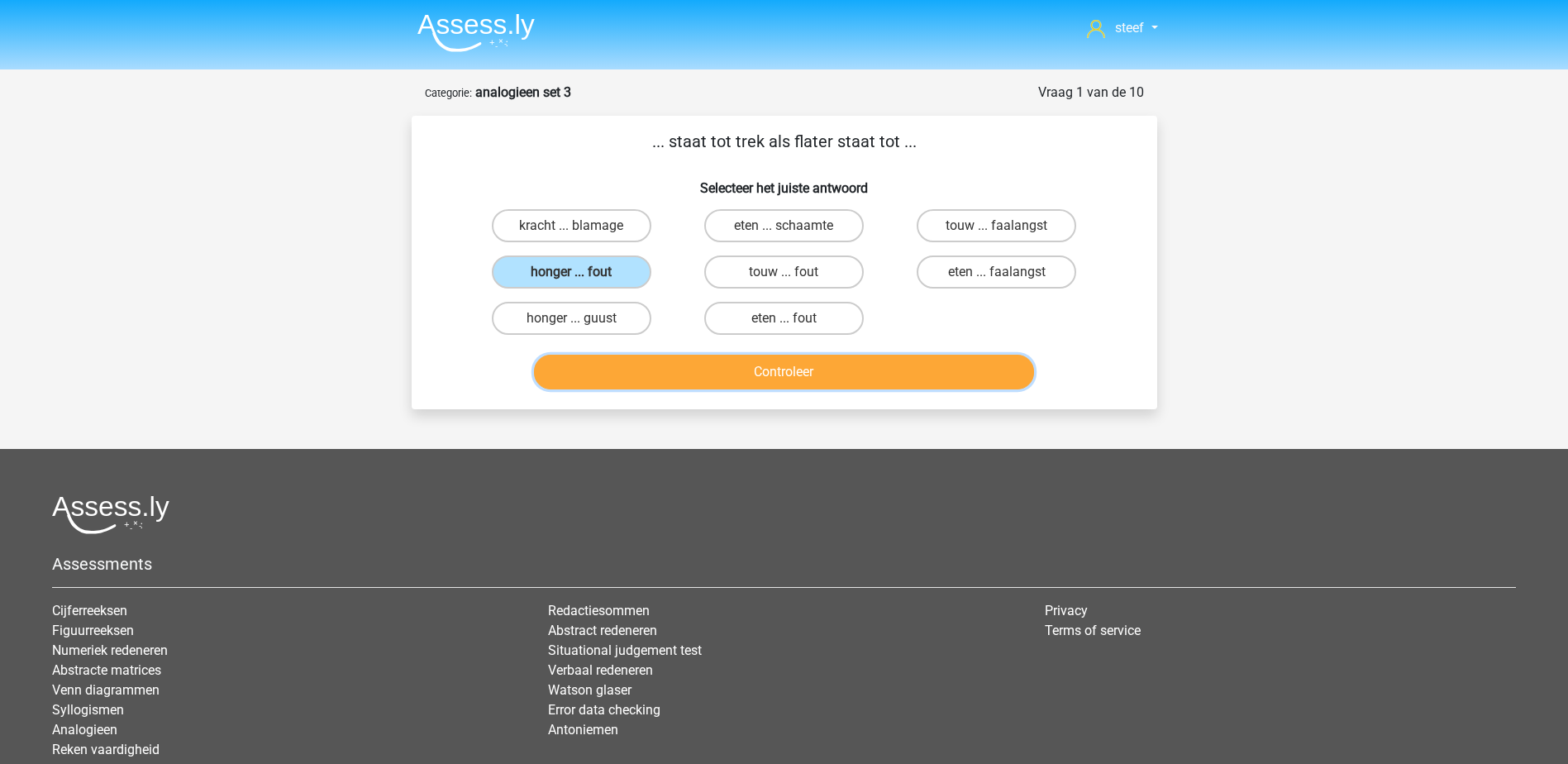click on "Controleer" at bounding box center [784, 372] 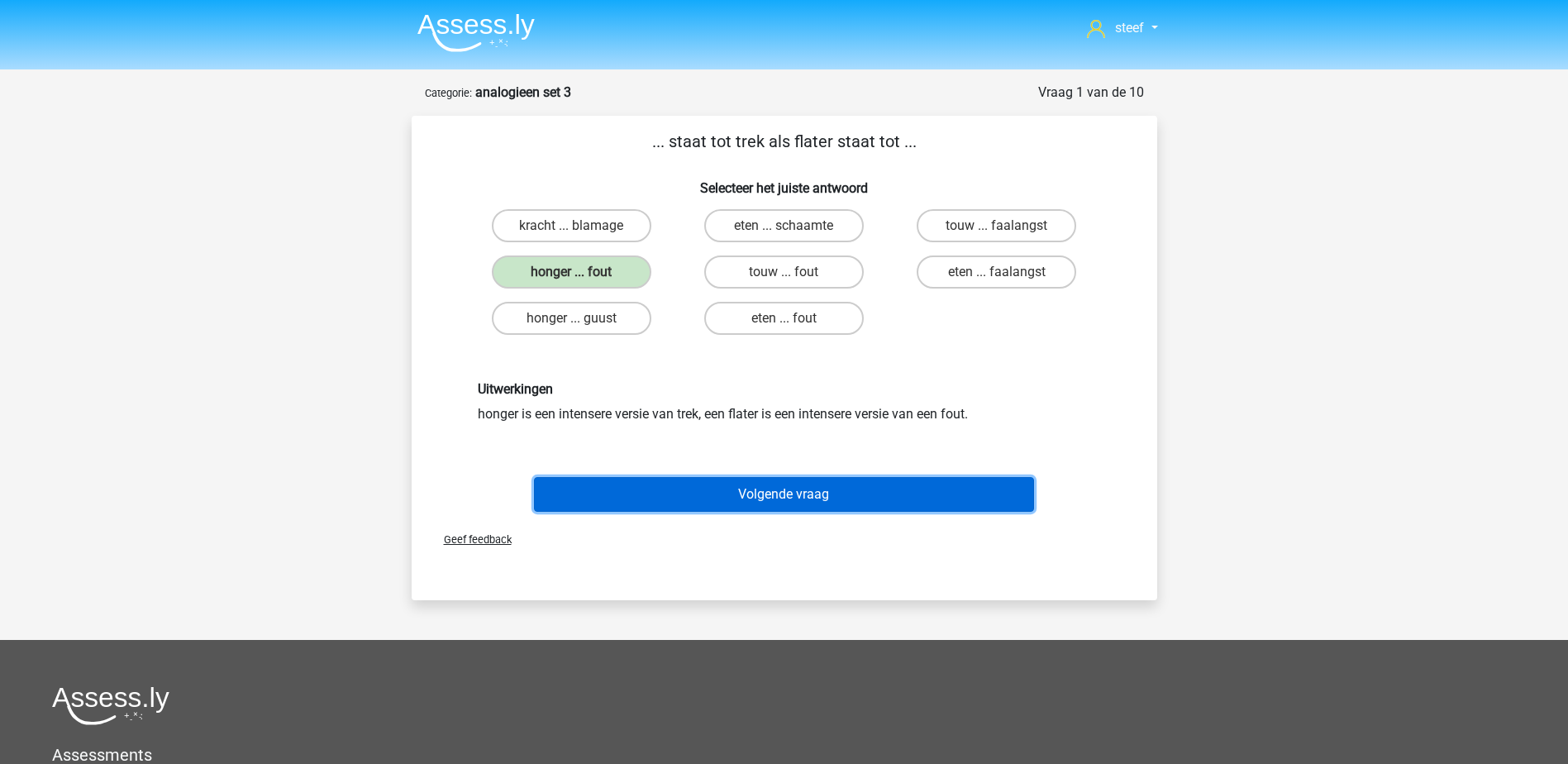 click on "Volgende vraag" at bounding box center (784, 494) 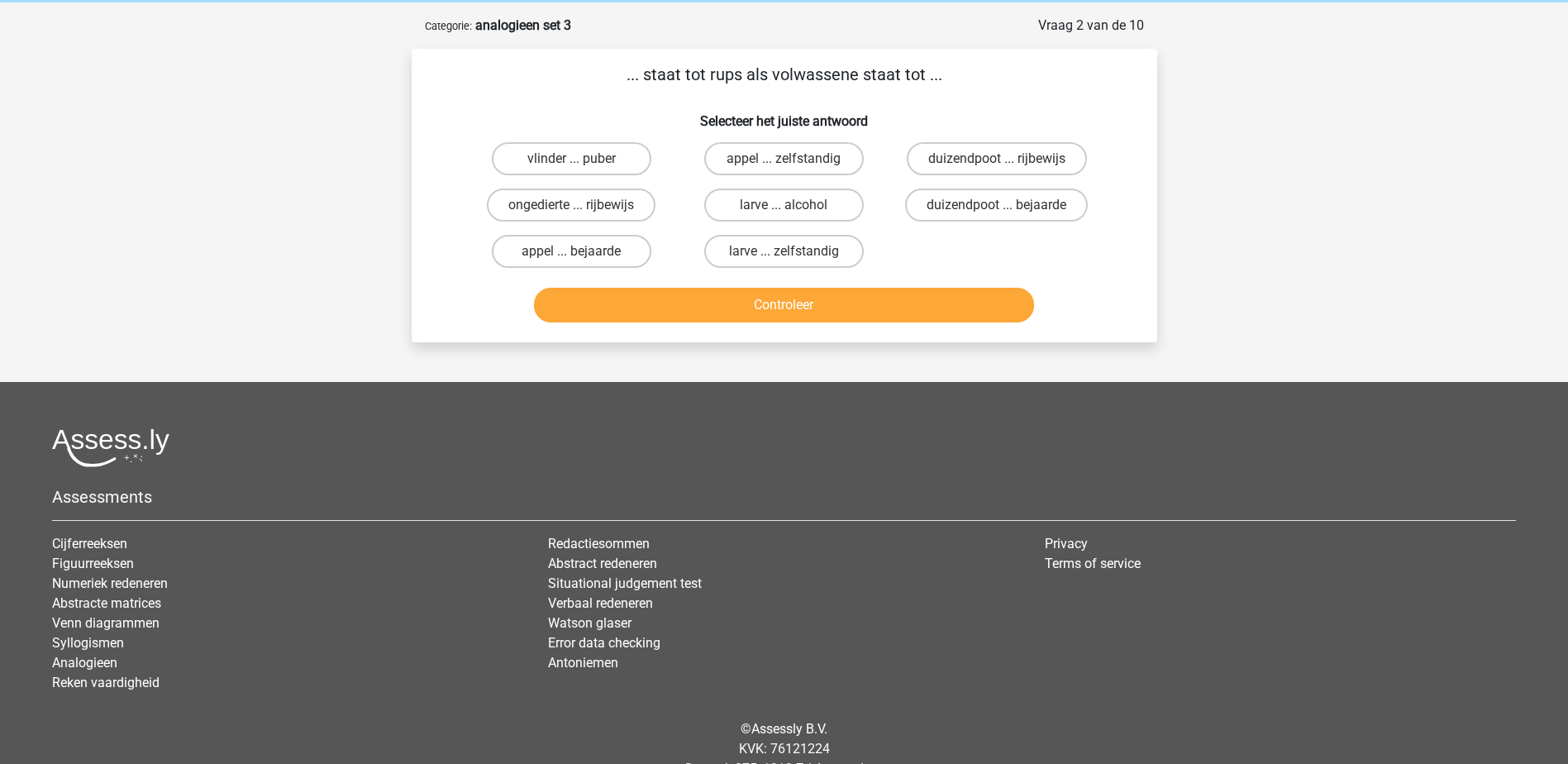 scroll, scrollTop: 83, scrollLeft: 0, axis: vertical 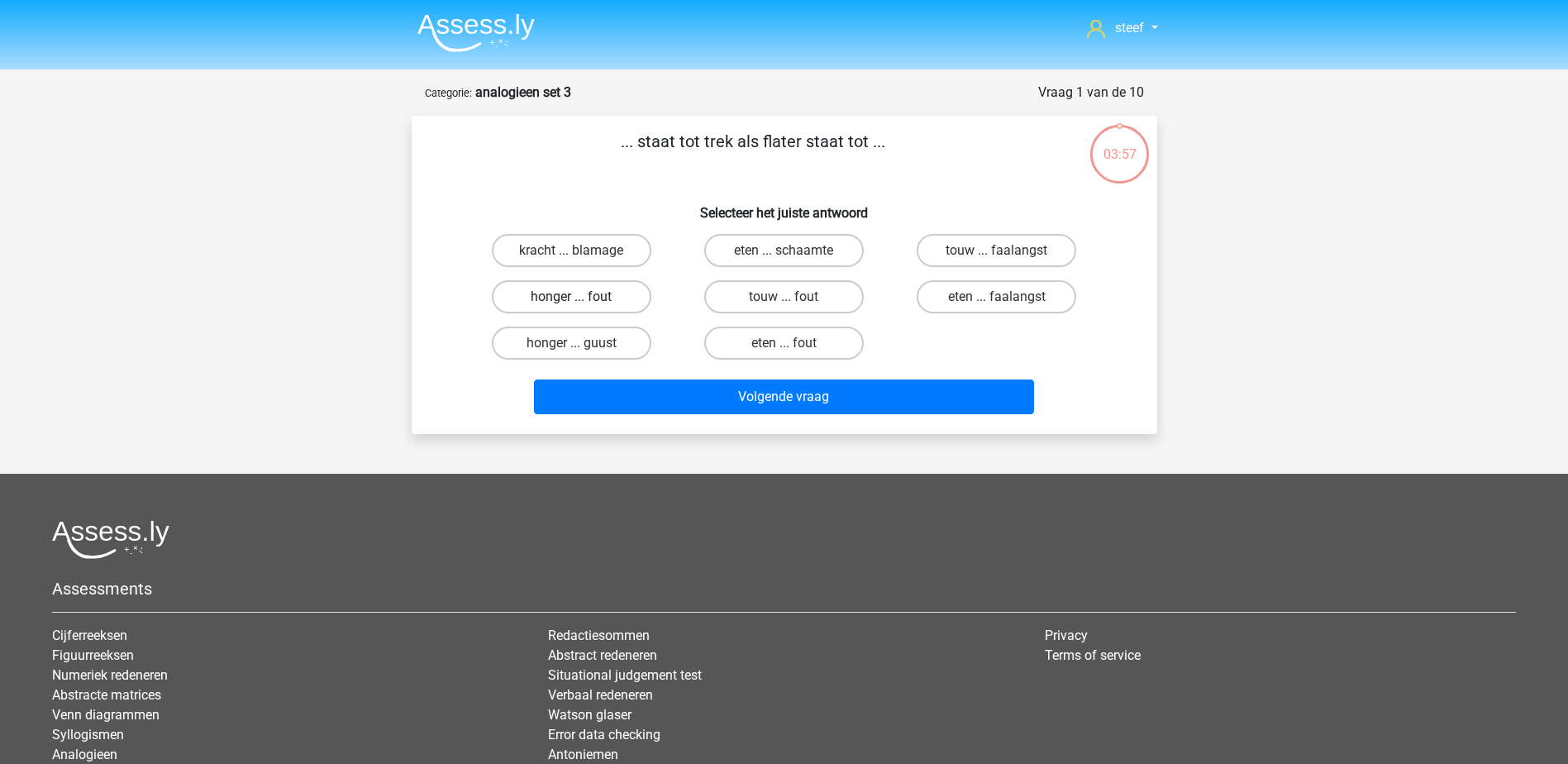 click on "honger ... fout" at bounding box center [571, 297] 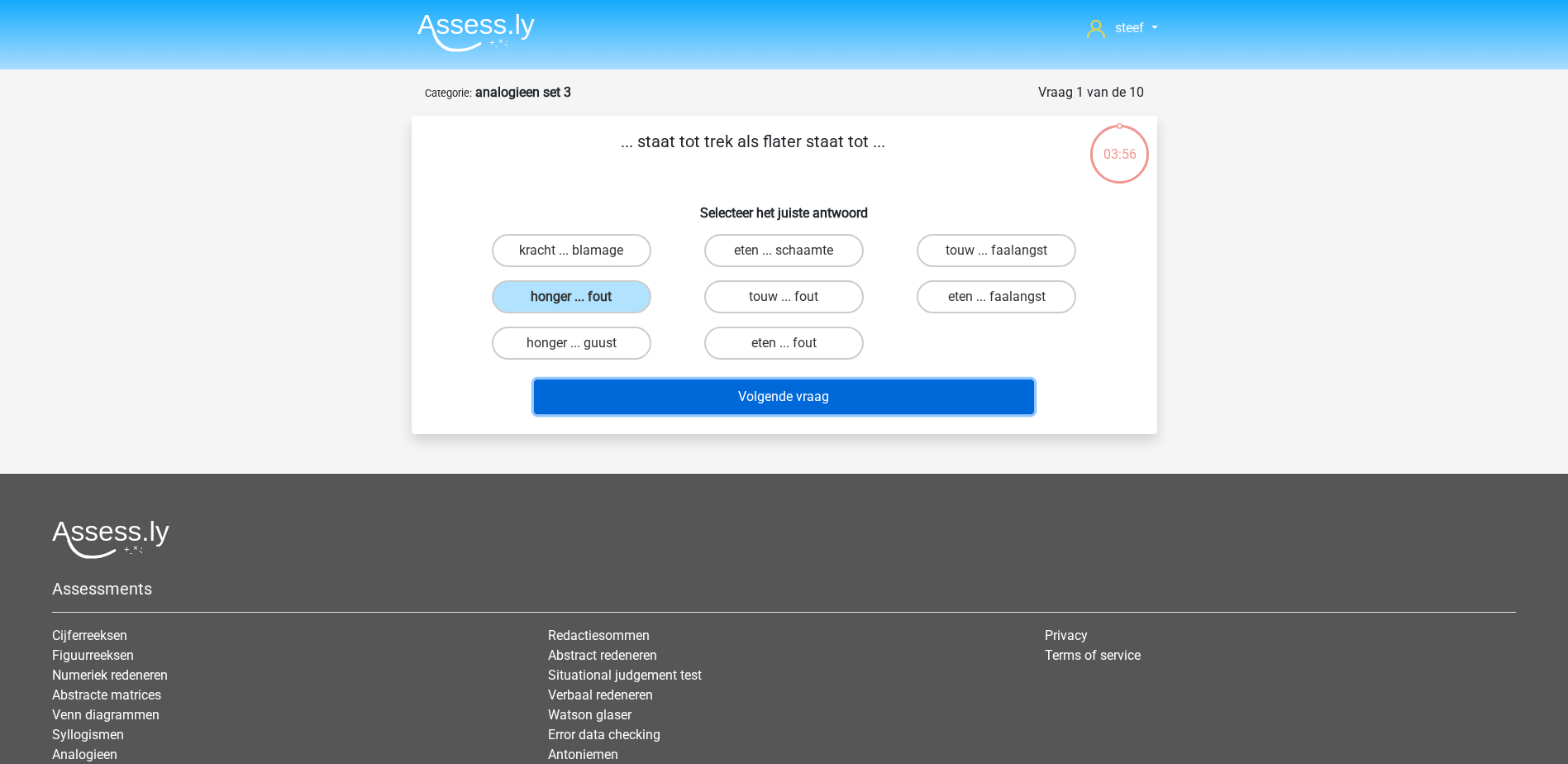 click on "Volgende vraag" at bounding box center (784, 397) 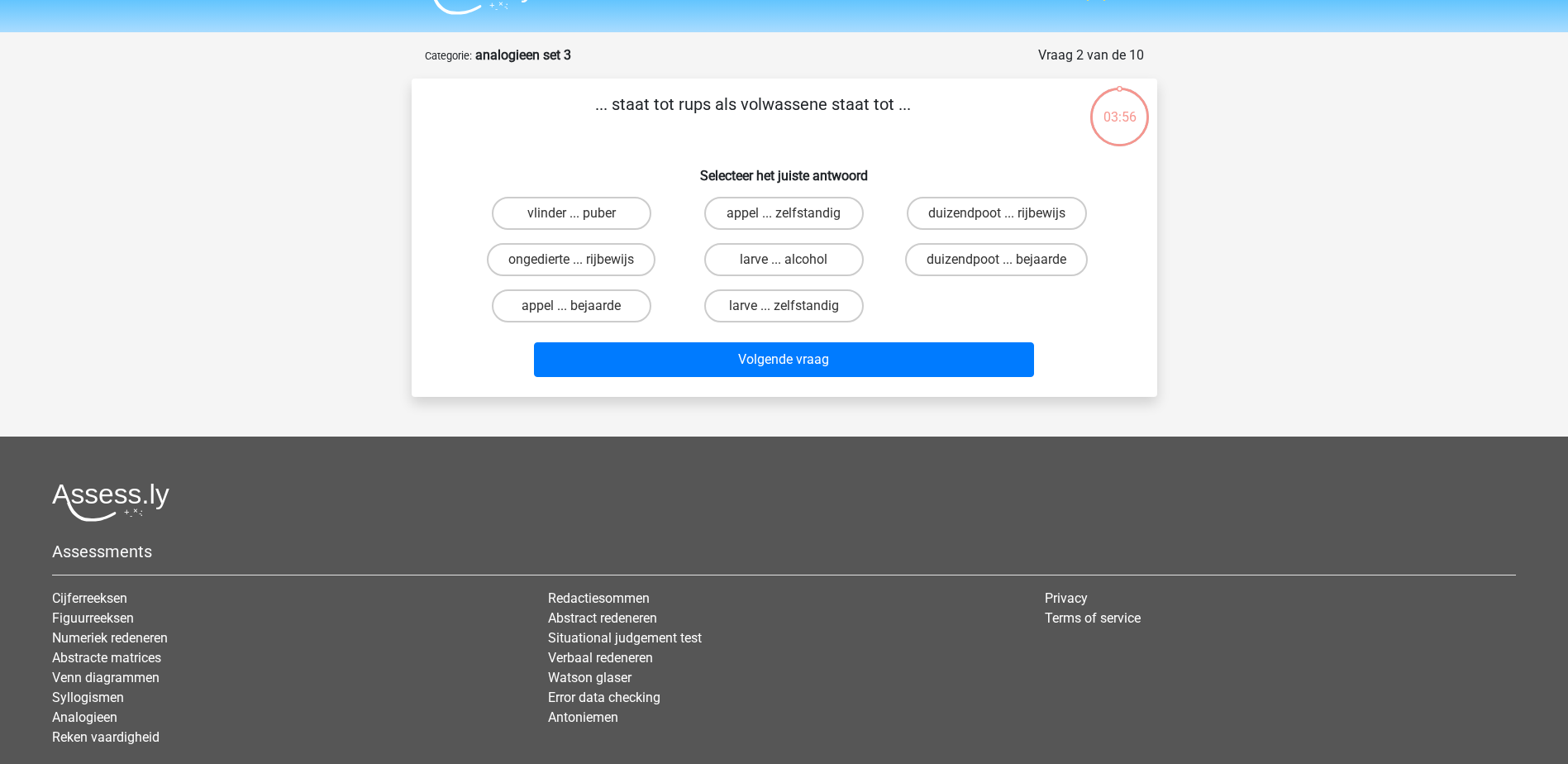 scroll, scrollTop: 0, scrollLeft: 0, axis: both 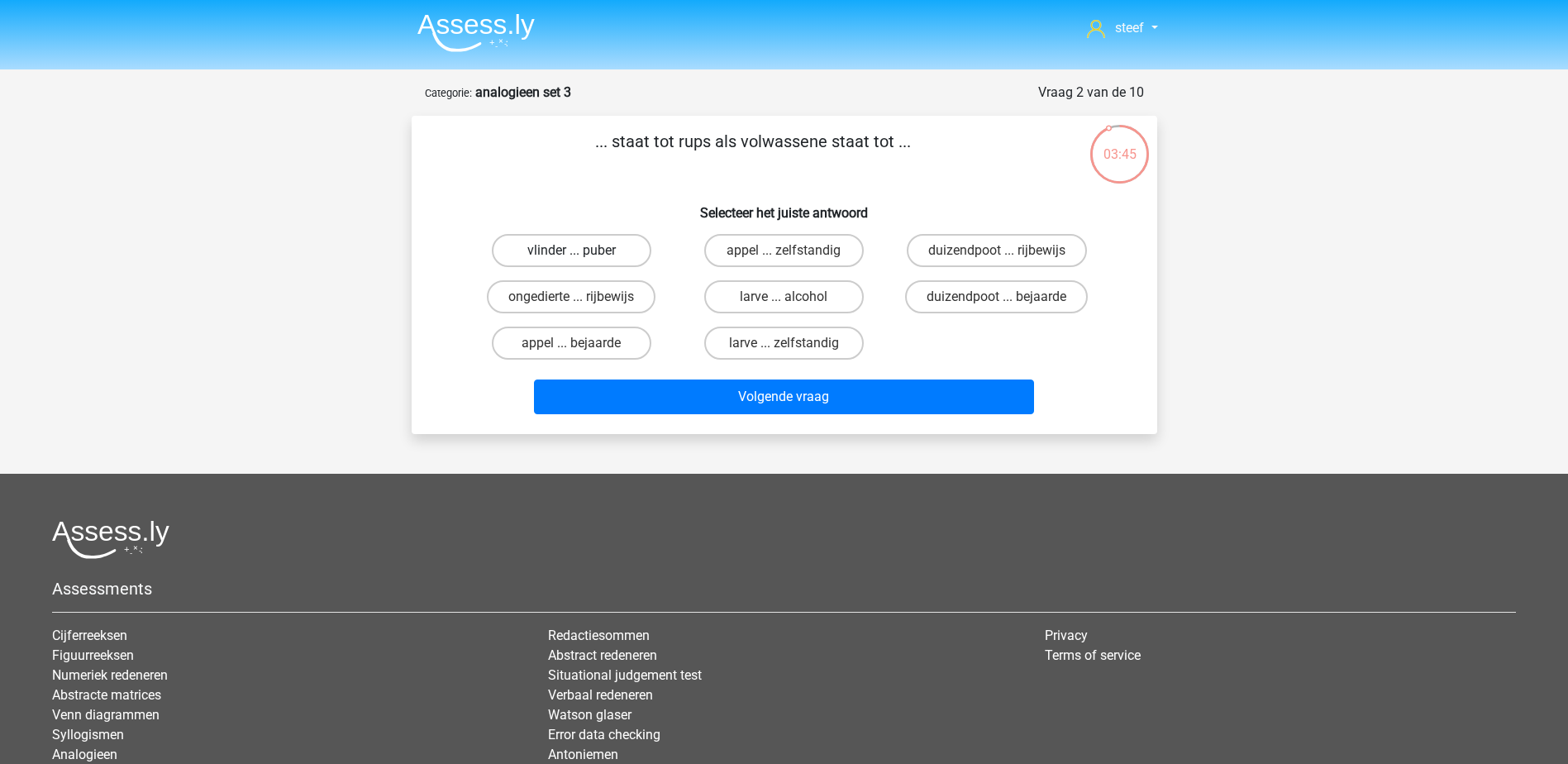 click on "vlinder ... puber" at bounding box center (571, 251) 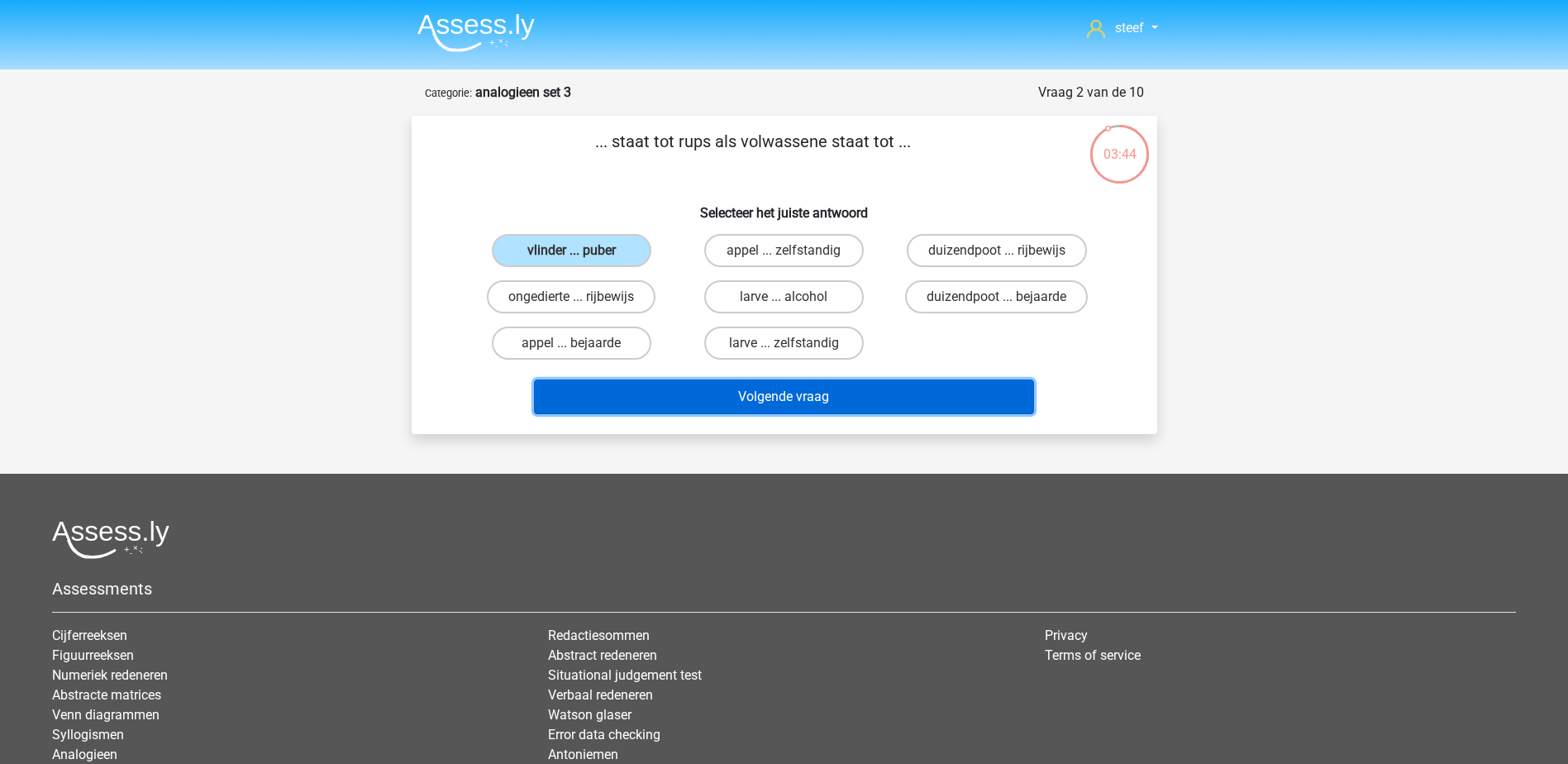 click on "Volgende vraag" at bounding box center [784, 397] 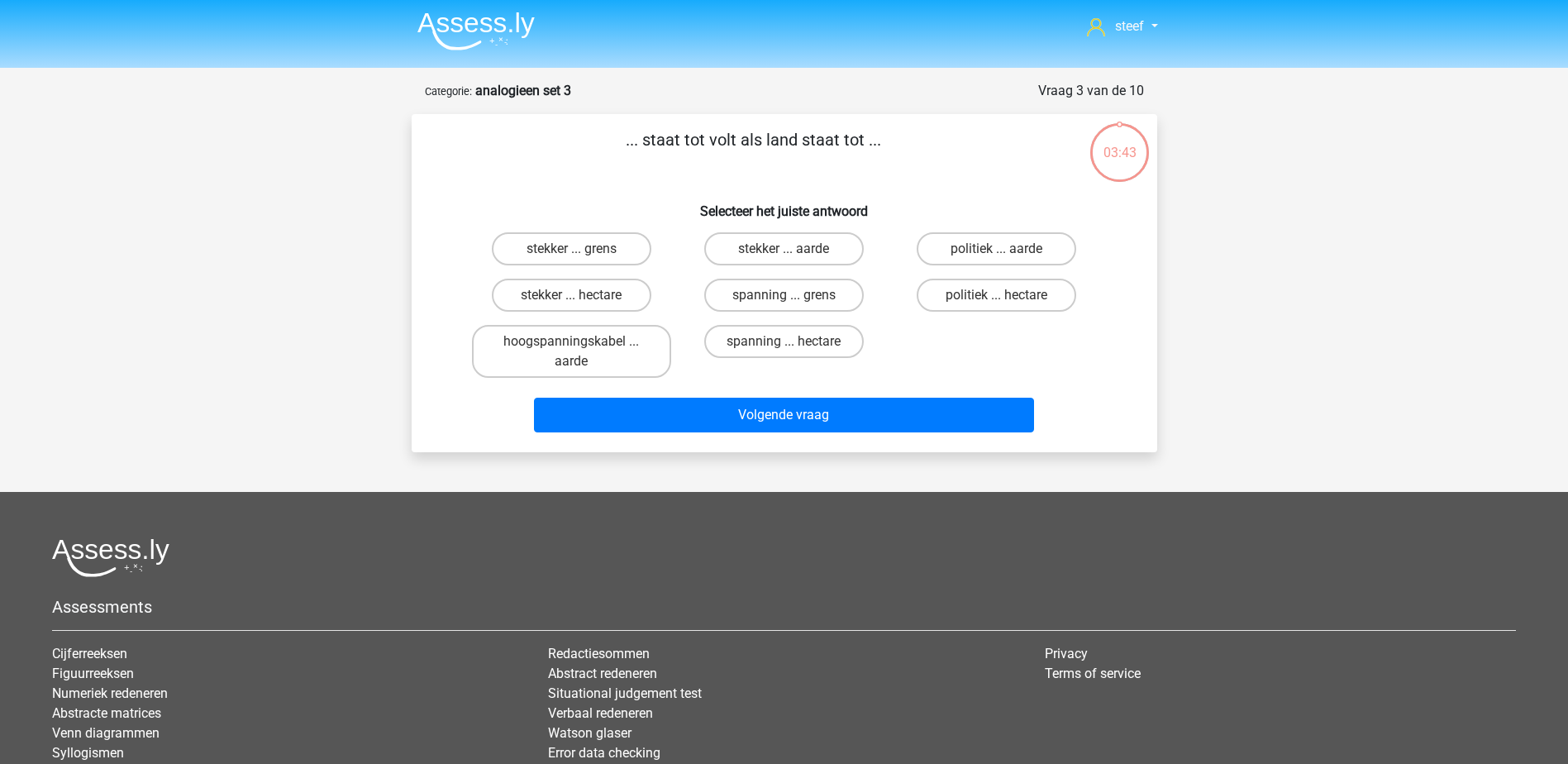 scroll, scrollTop: 0, scrollLeft: 0, axis: both 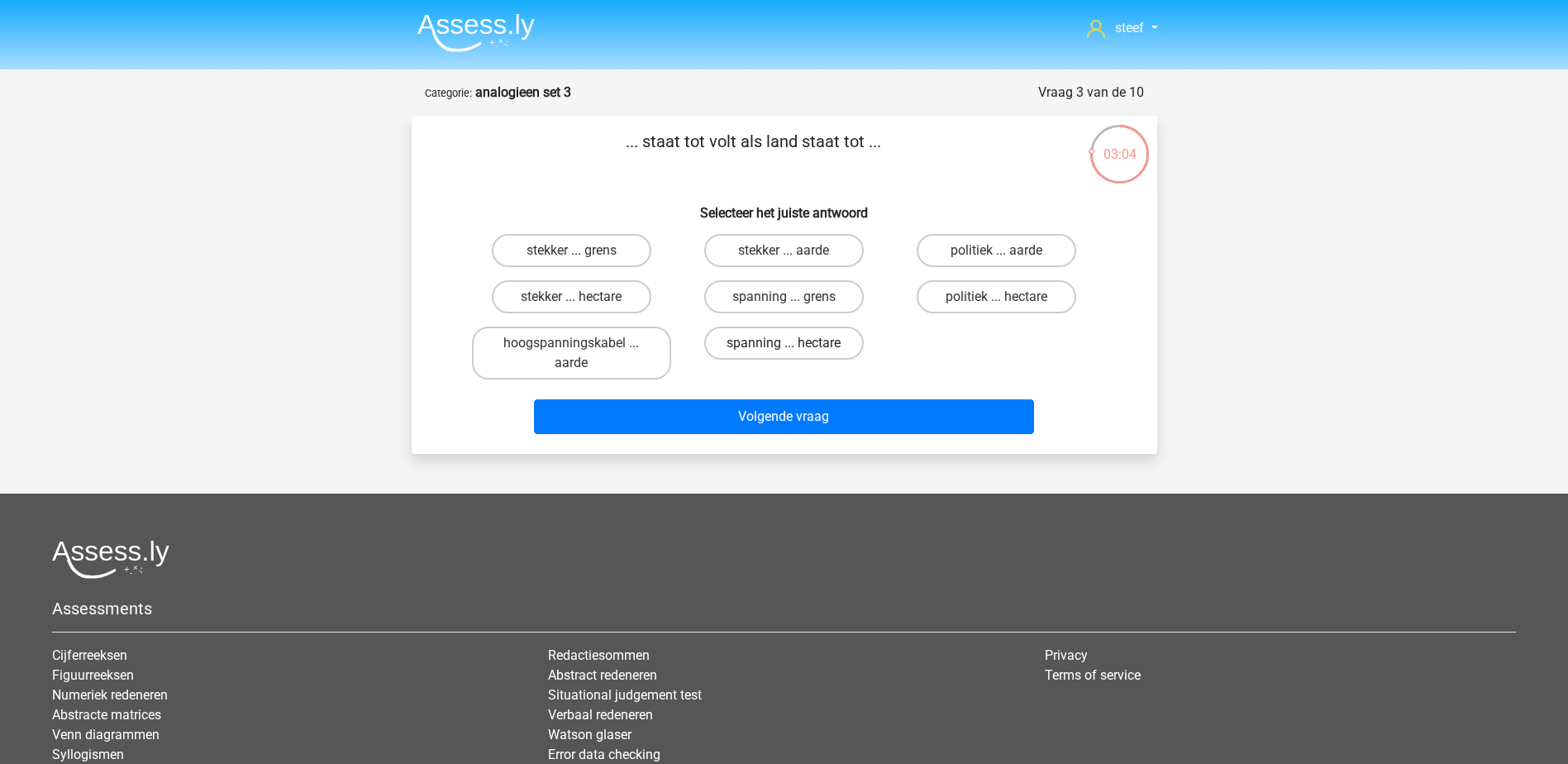 click on "spanning ... hectare" at bounding box center (784, 343) 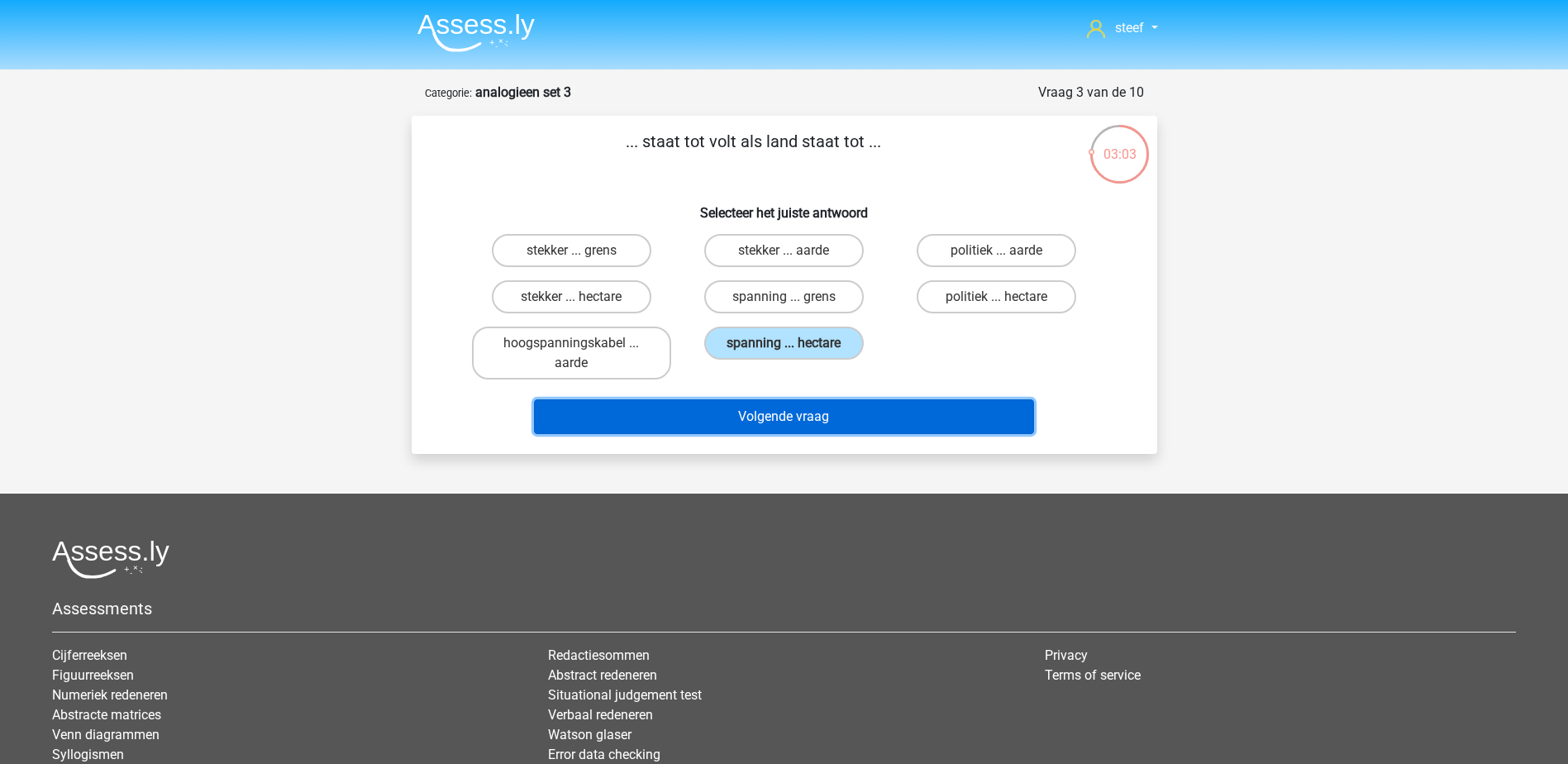 click on "Volgende vraag" at bounding box center [784, 417] 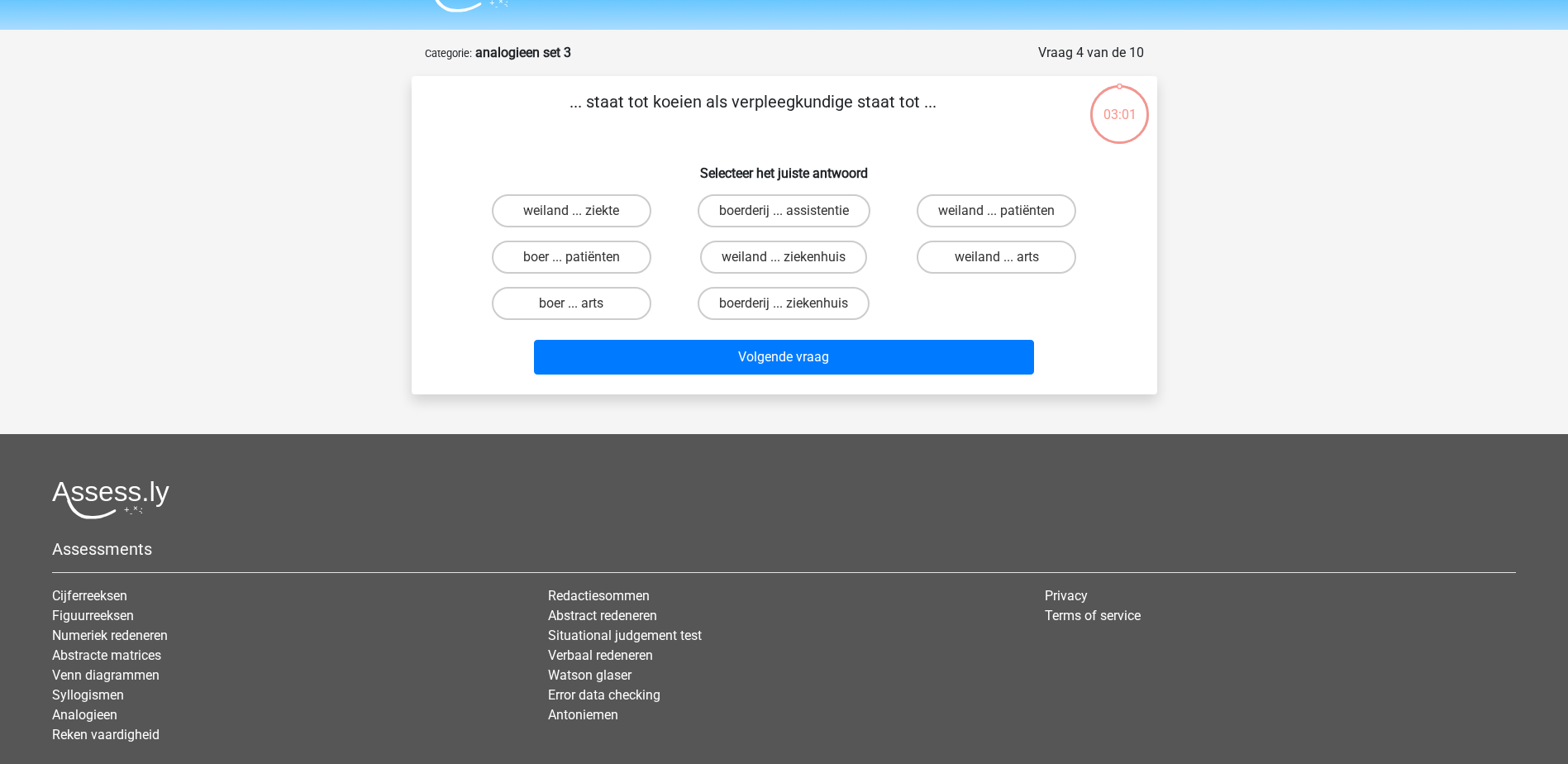 scroll, scrollTop: 0, scrollLeft: 0, axis: both 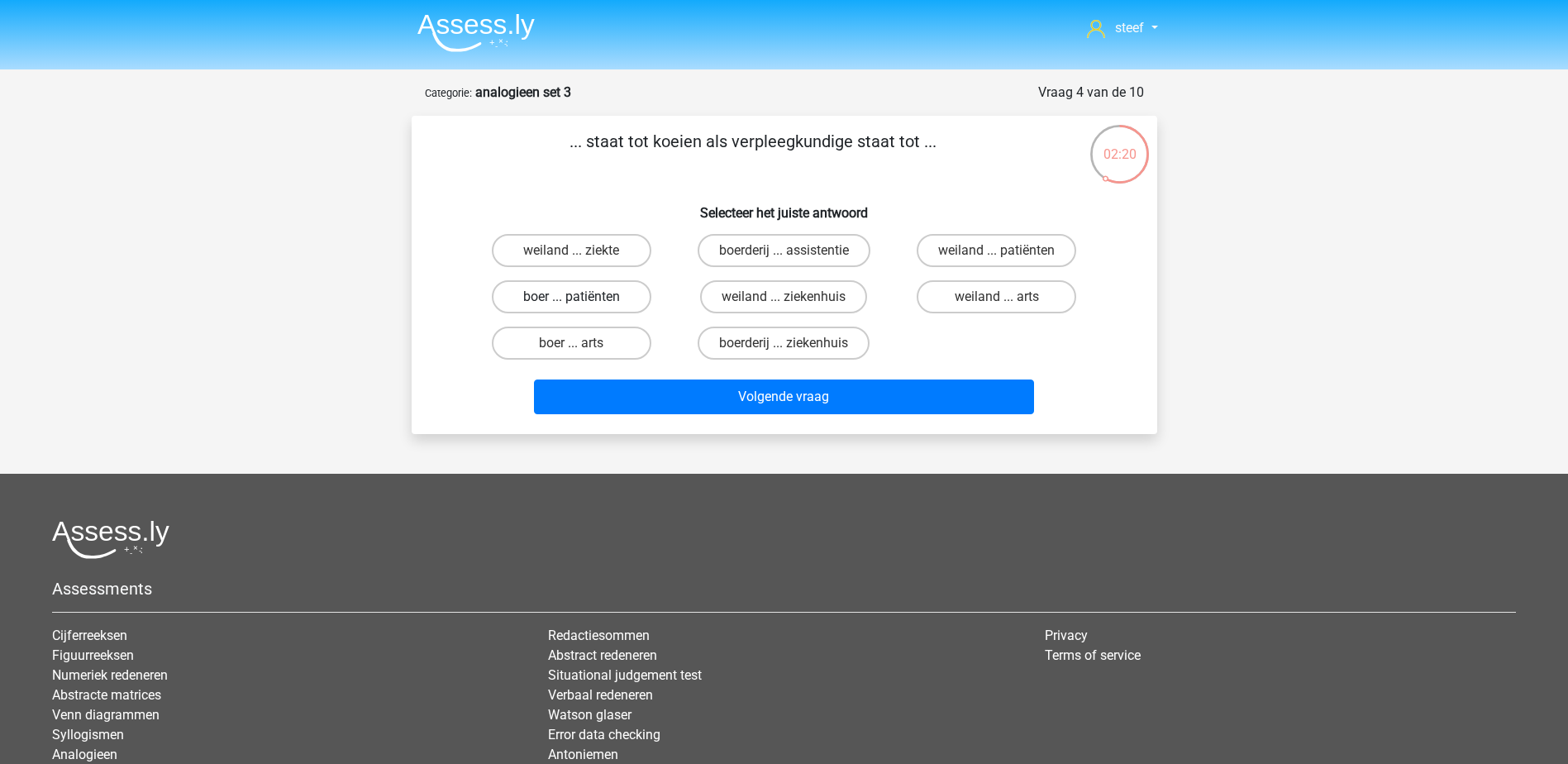 click on "boer ... patiënten" at bounding box center (571, 297) 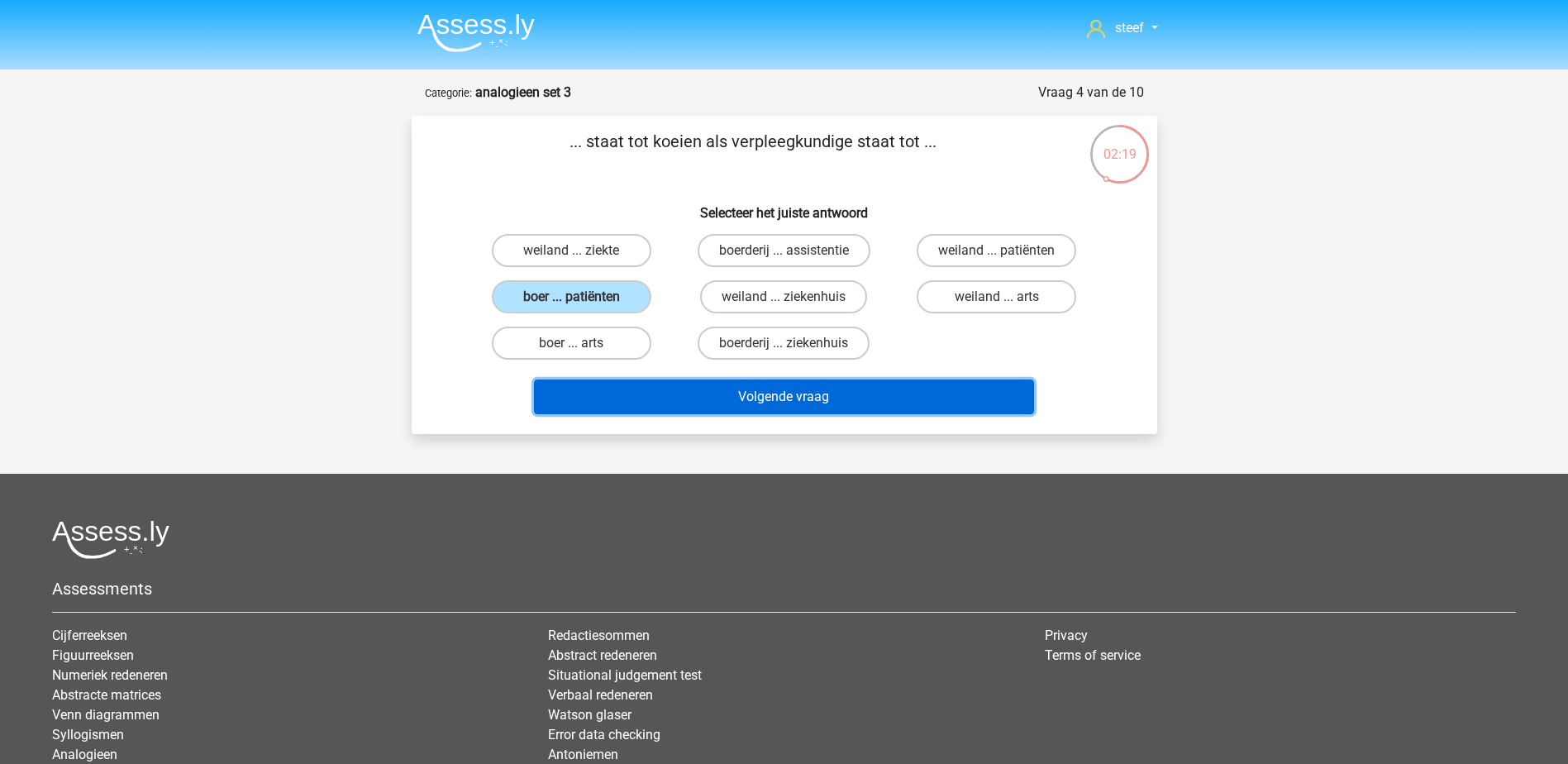 click on "Volgende vraag" at bounding box center (784, 397) 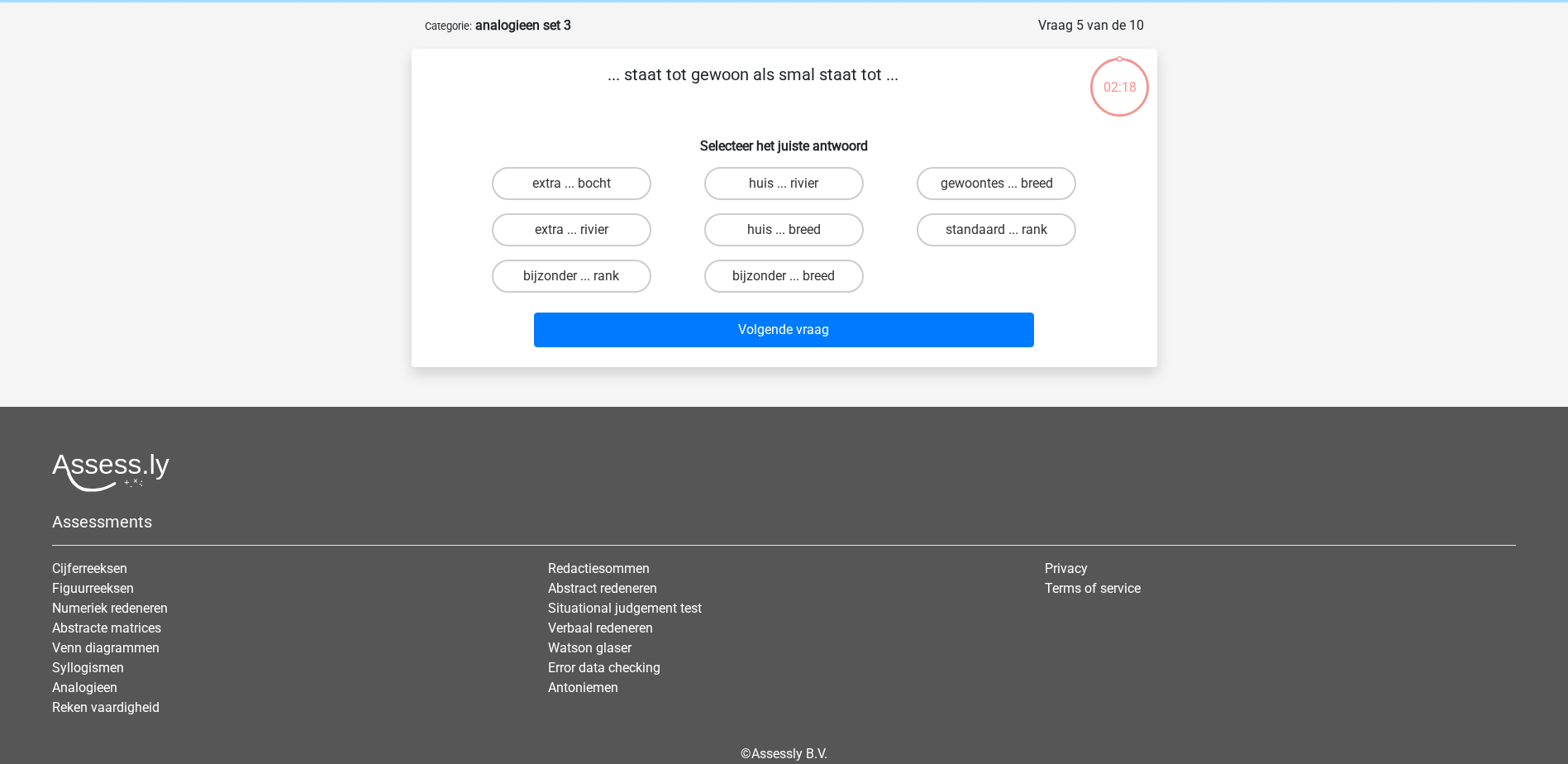 scroll, scrollTop: 83, scrollLeft: 0, axis: vertical 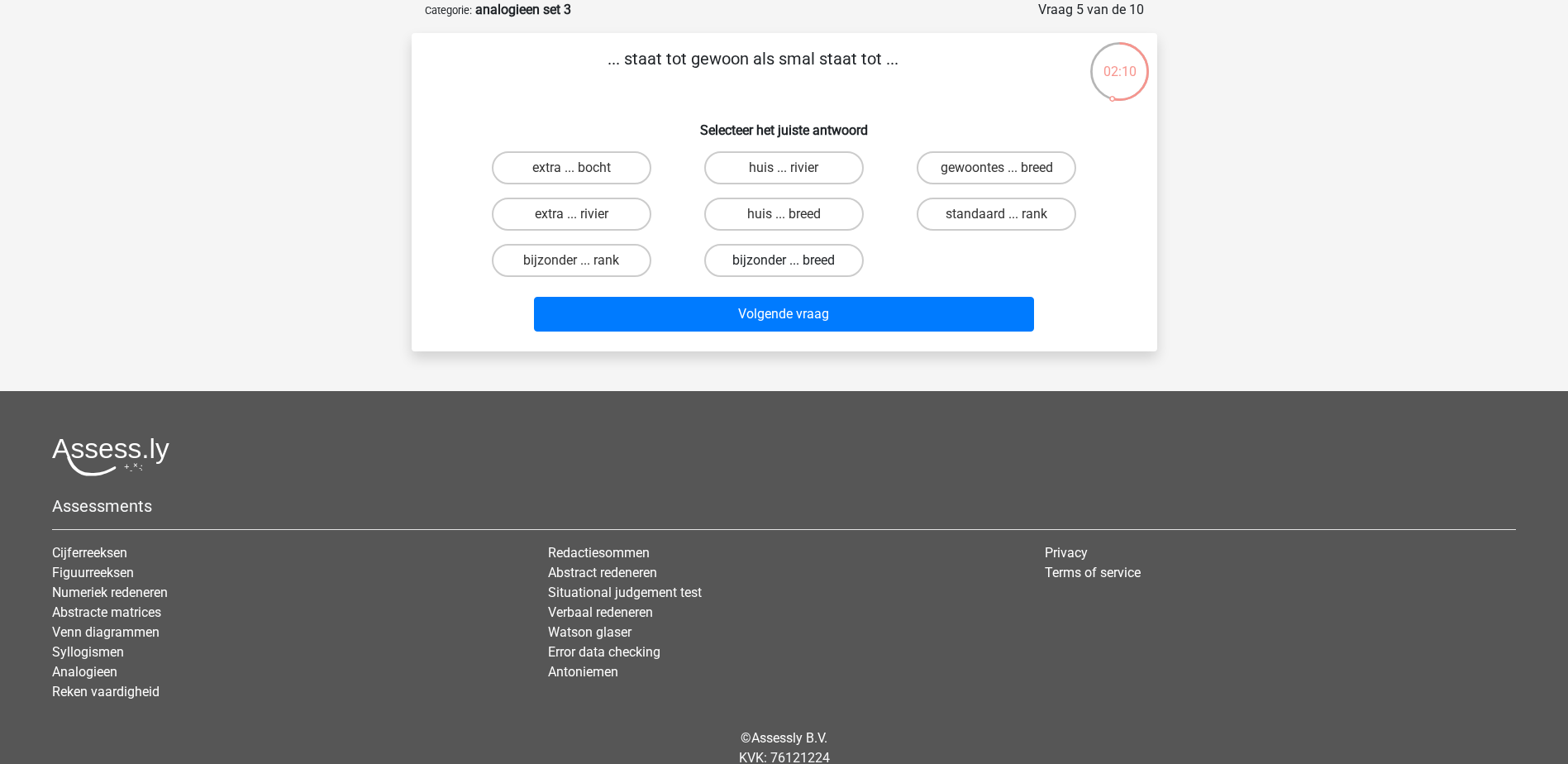 click on "bijzonder ... breed" at bounding box center [784, 260] 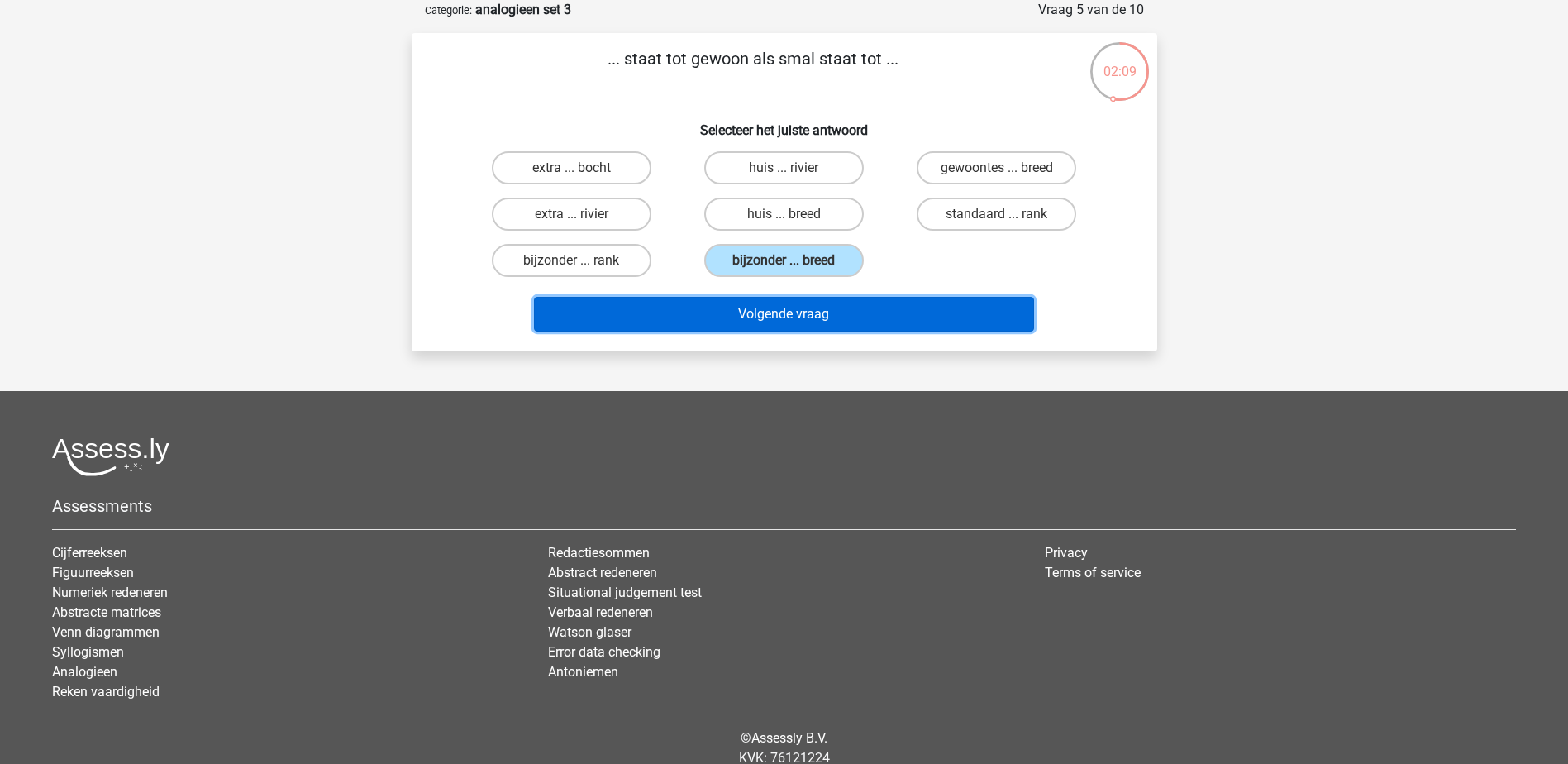 click on "Volgende vraag" at bounding box center (784, 314) 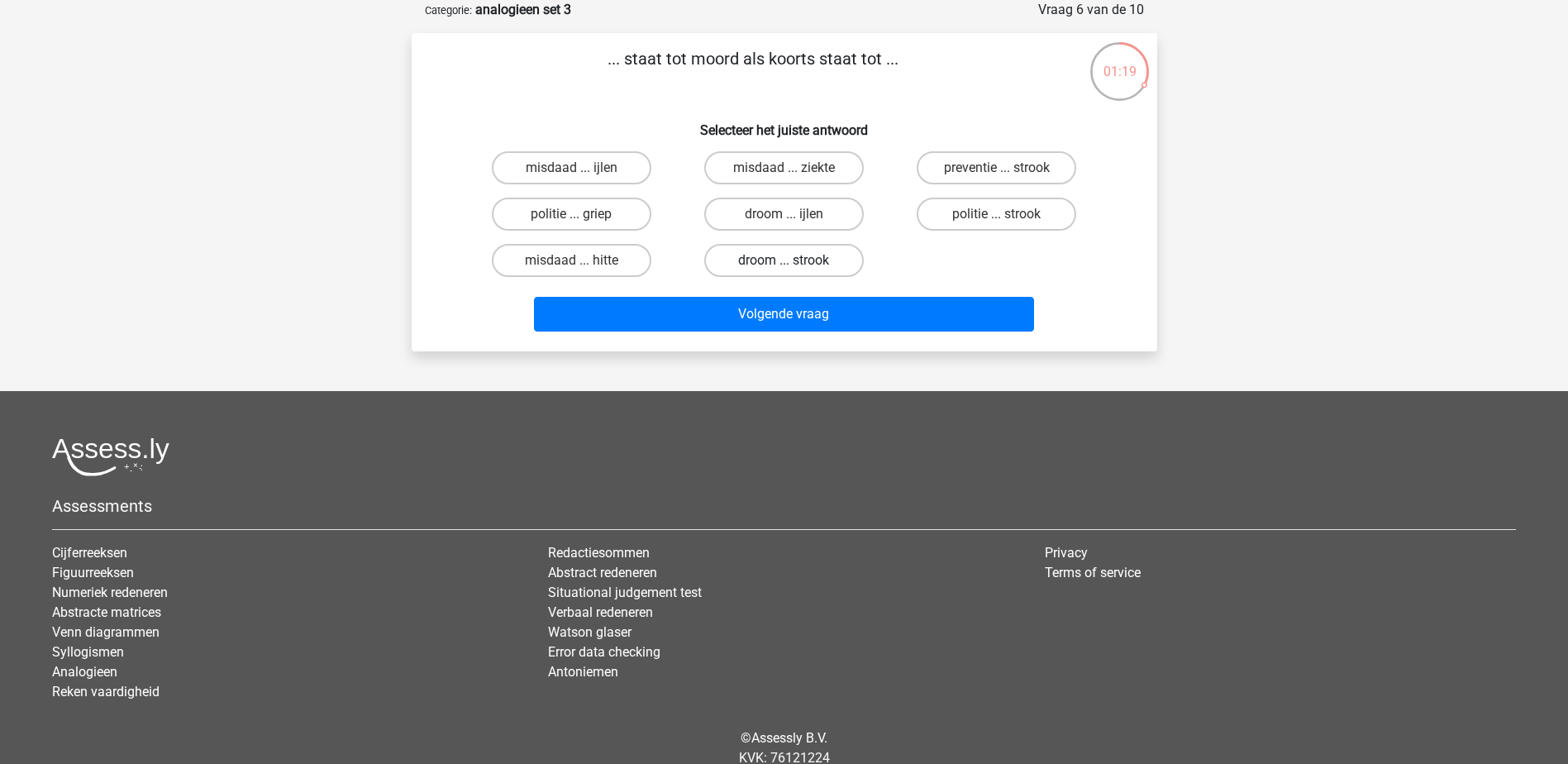 click on "droom ... strook" at bounding box center [784, 260] 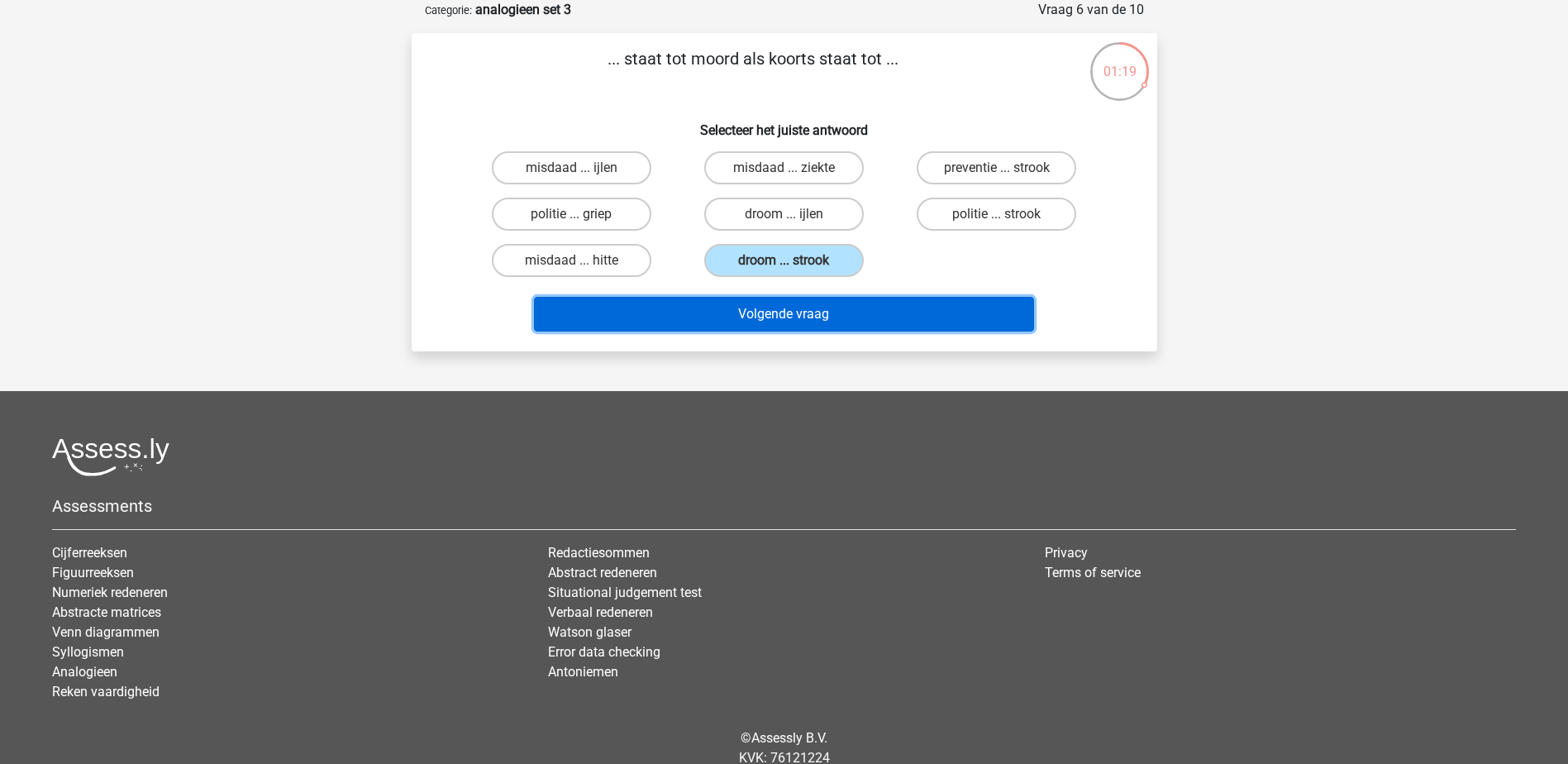 click on "Volgende vraag" at bounding box center (784, 314) 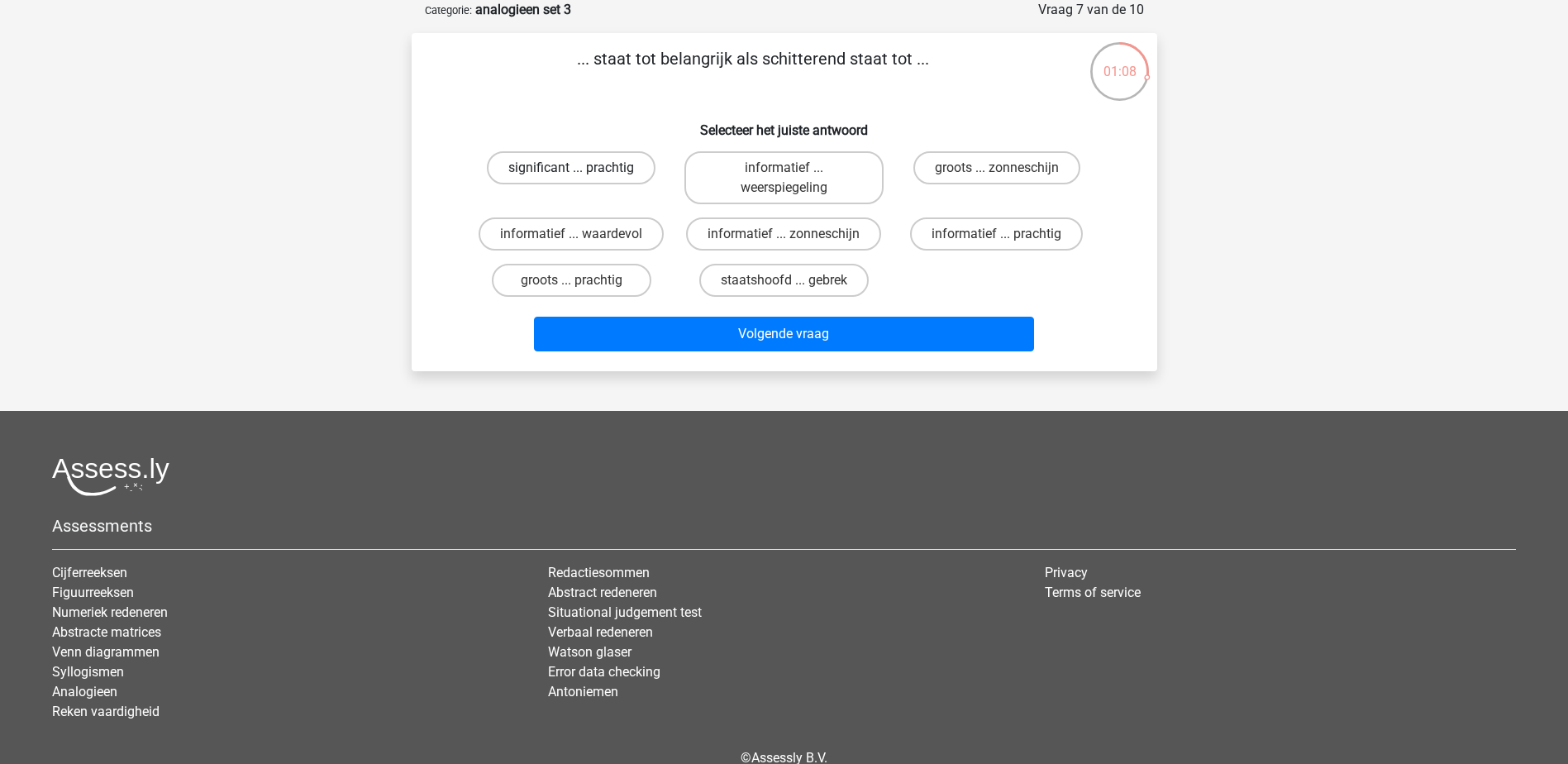 click on "significant ... prachtig" at bounding box center [571, 168] 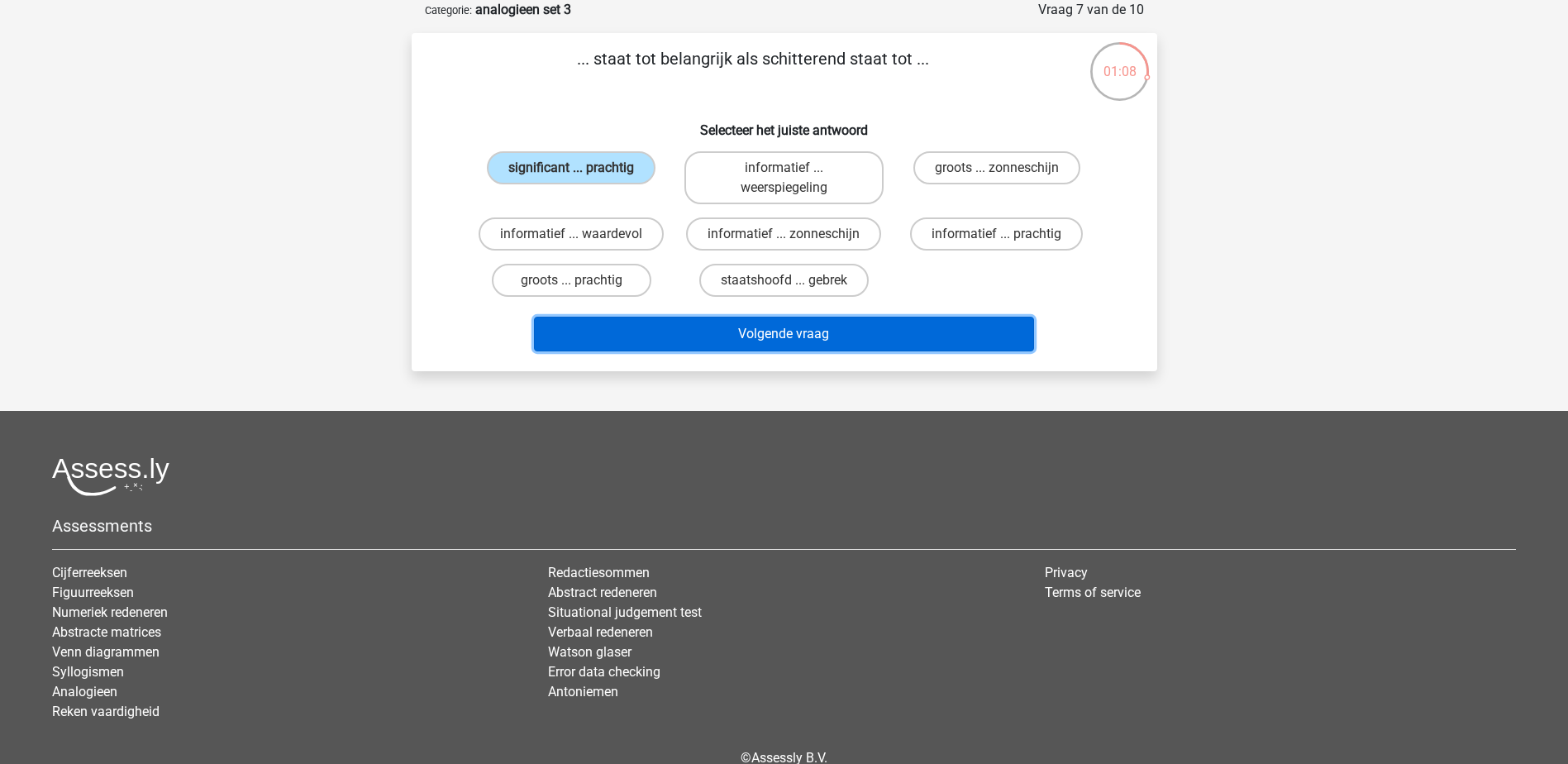 click on "Volgende vraag" at bounding box center [784, 334] 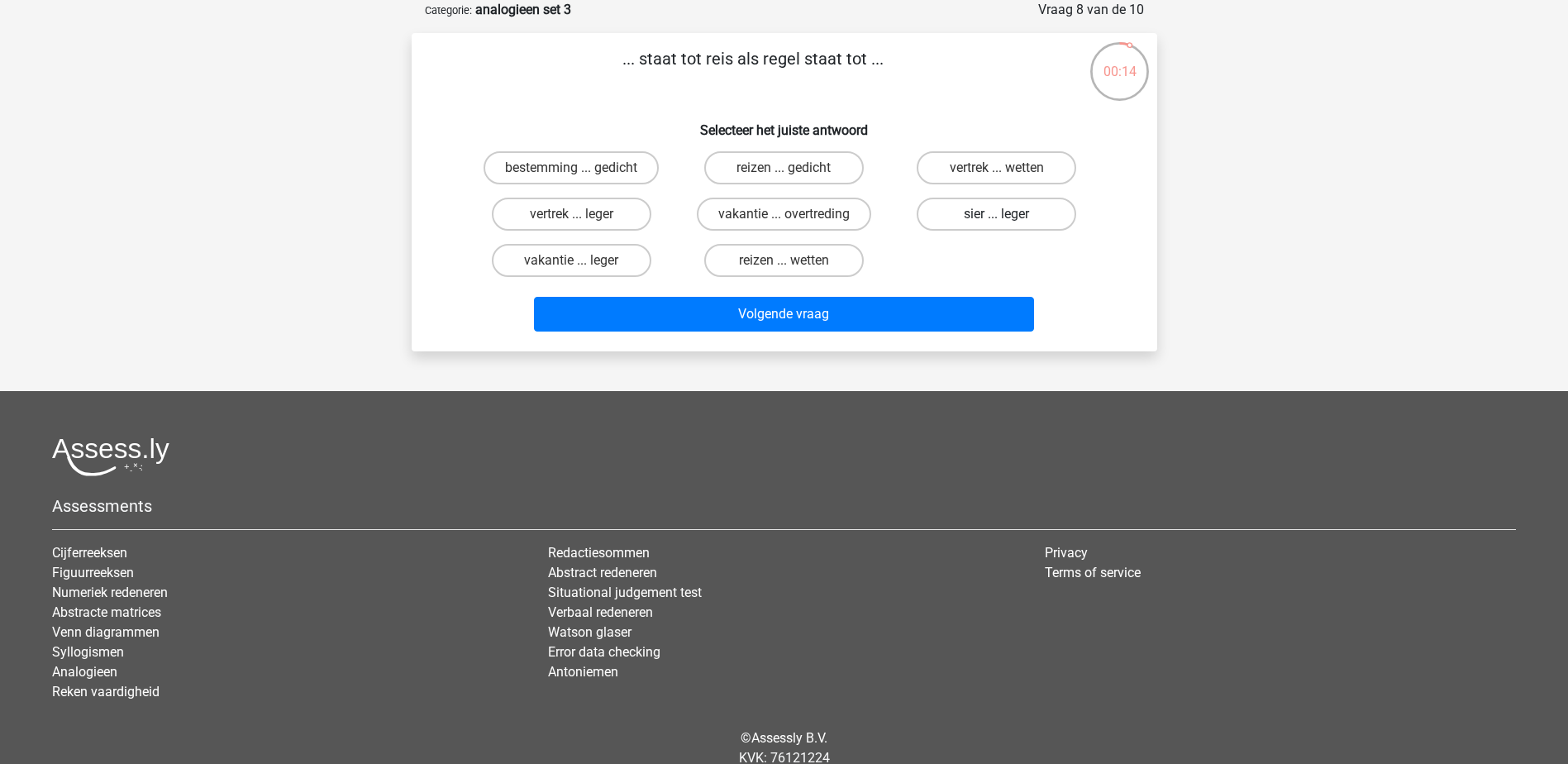 click on "sier ... leger" at bounding box center (996, 214) 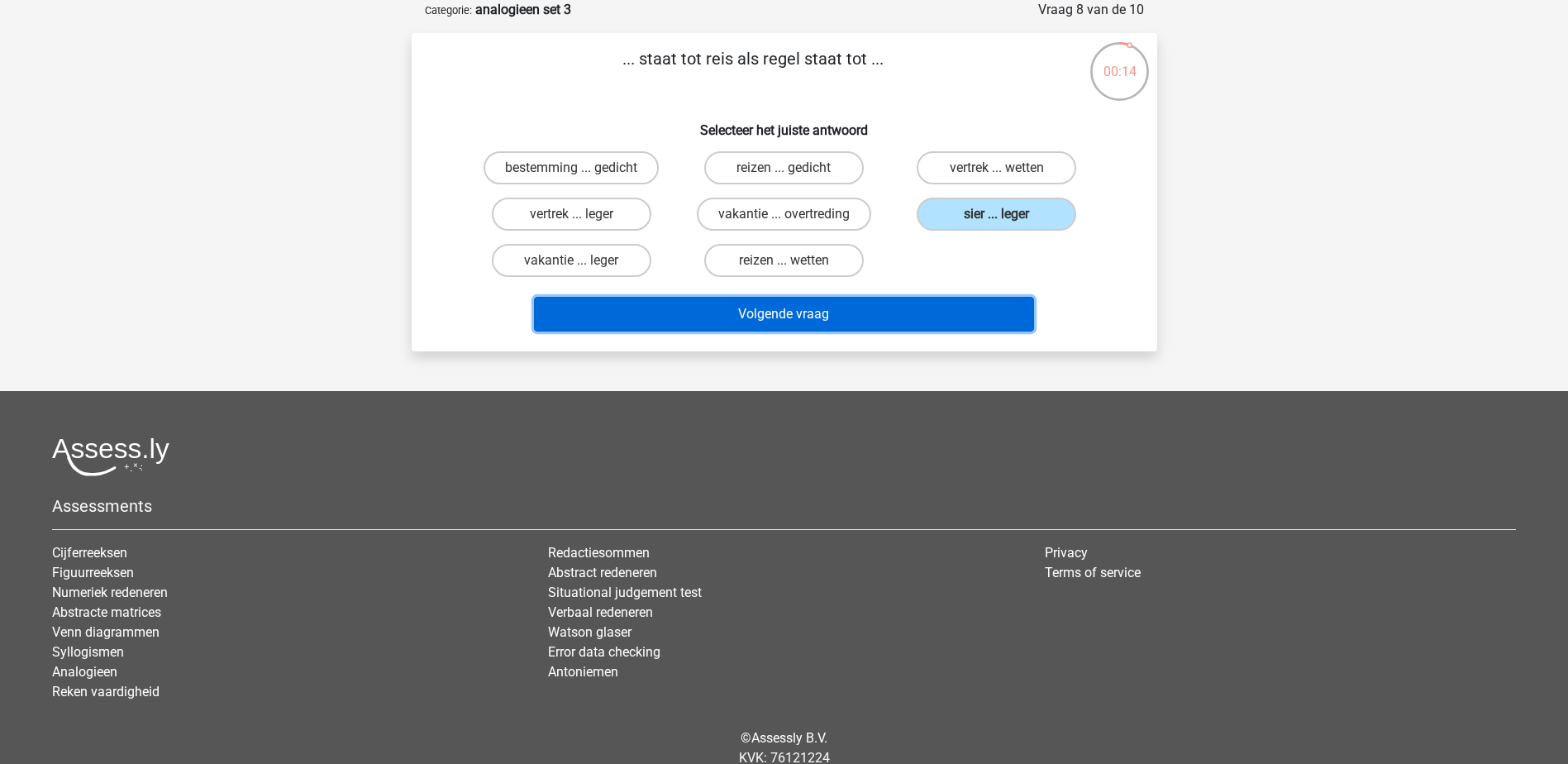 click on "Volgende vraag" at bounding box center [784, 314] 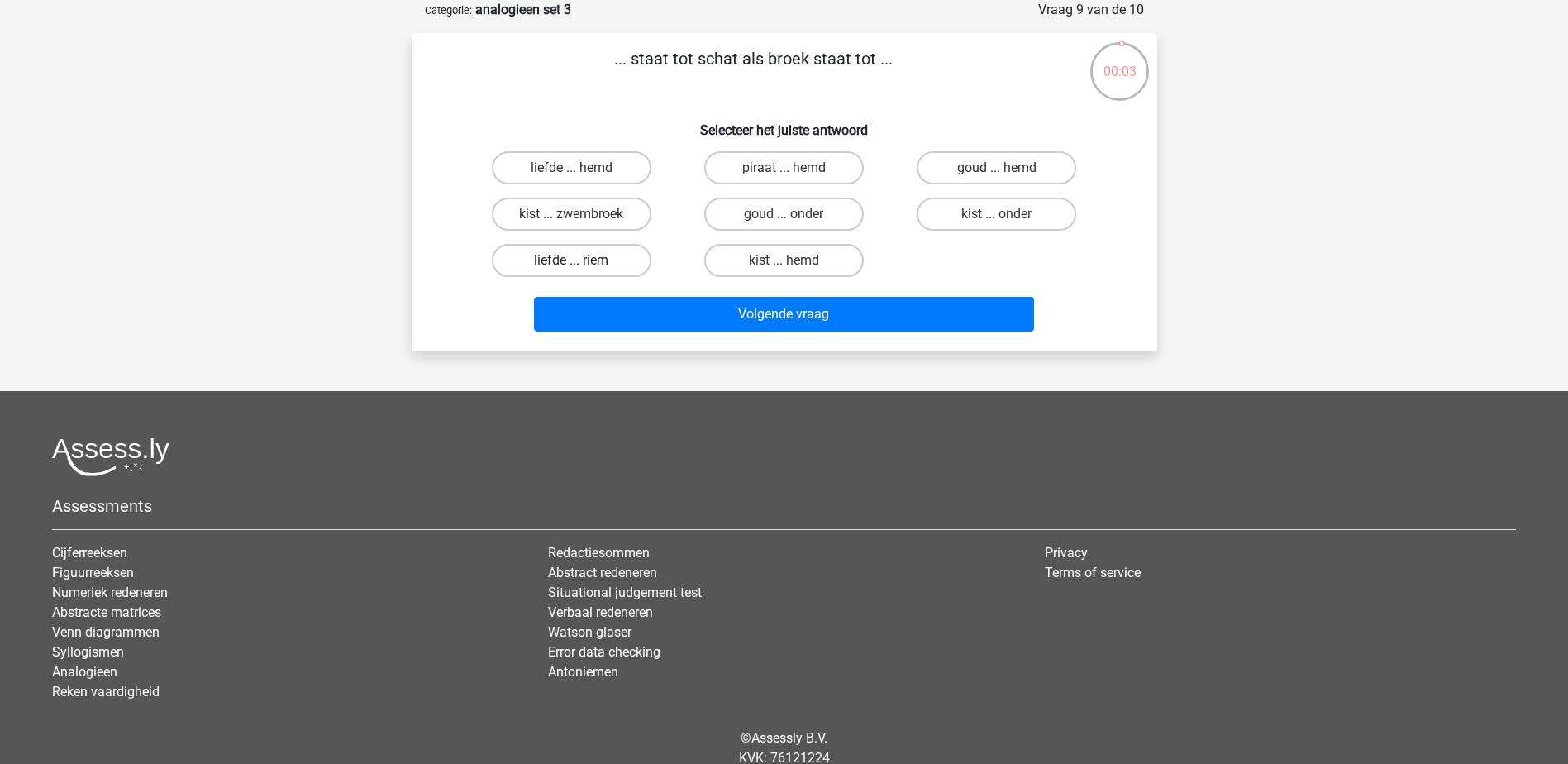 click on "liefde ... riem" at bounding box center (571, 260) 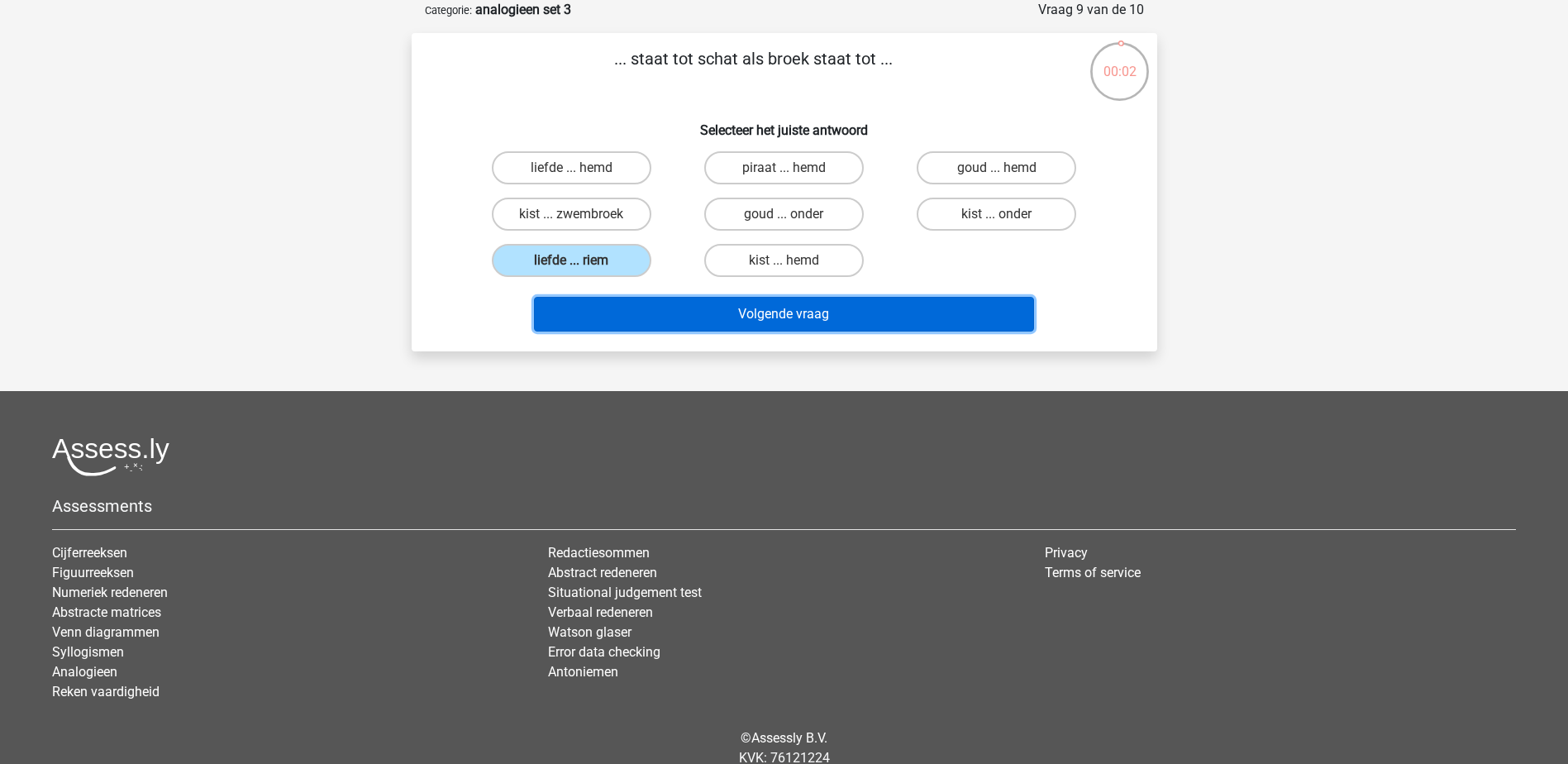 click on "Volgende vraag" at bounding box center (784, 314) 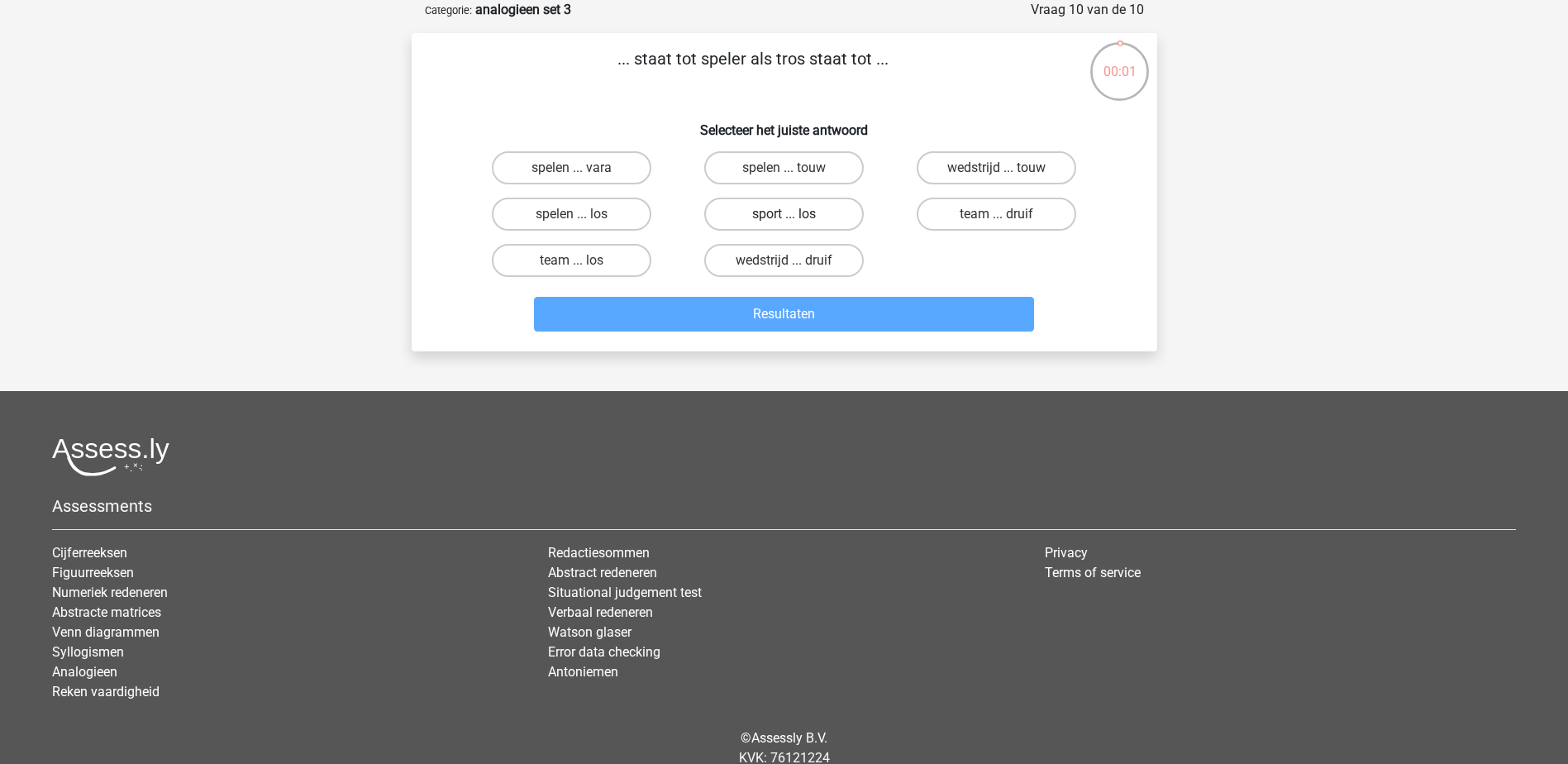 click on "sport ... los" at bounding box center [784, 214] 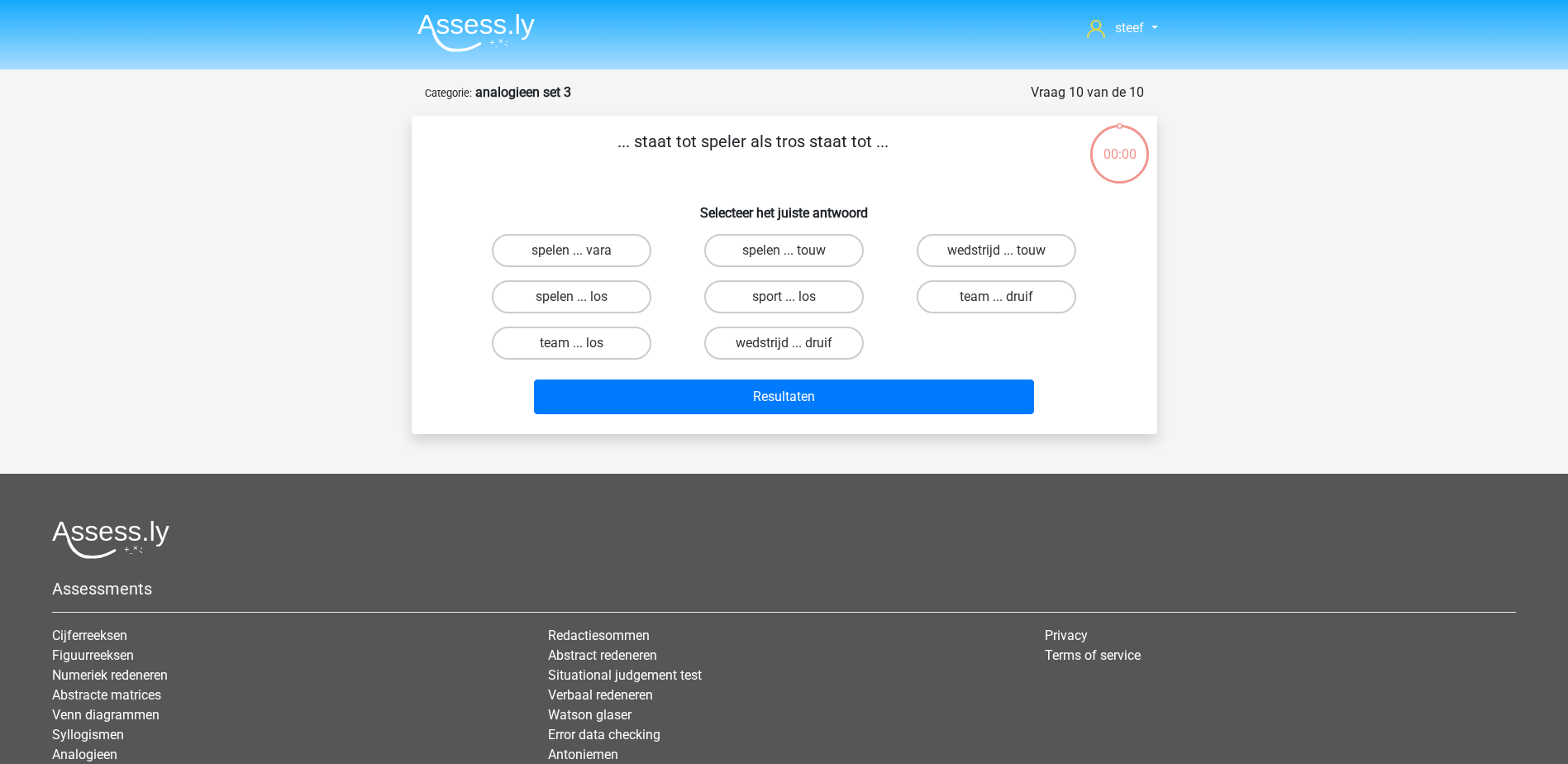 scroll, scrollTop: 83, scrollLeft: 0, axis: vertical 